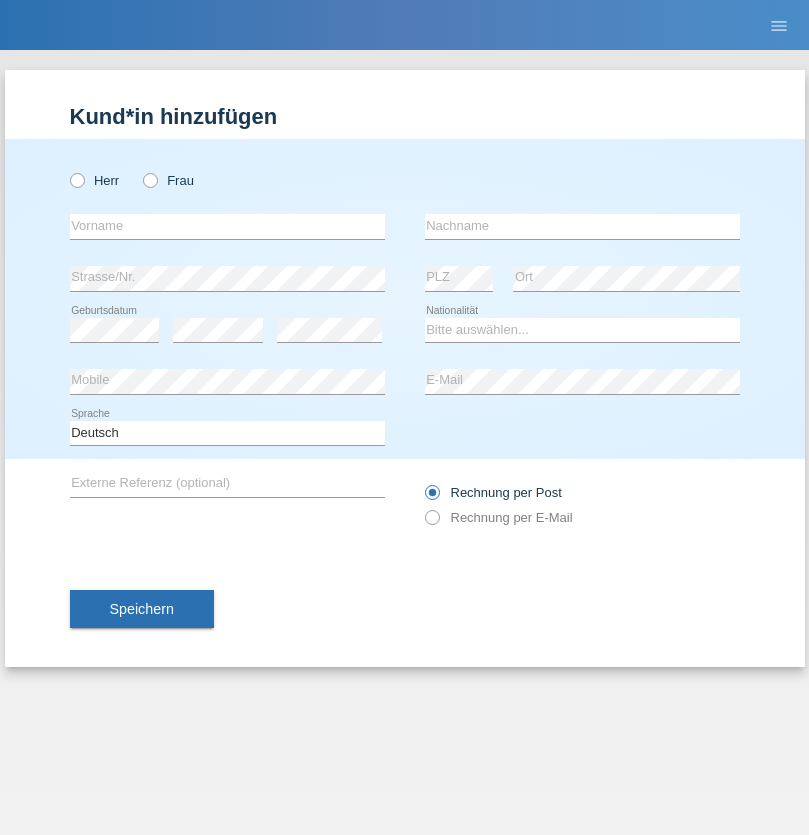 scroll, scrollTop: 0, scrollLeft: 0, axis: both 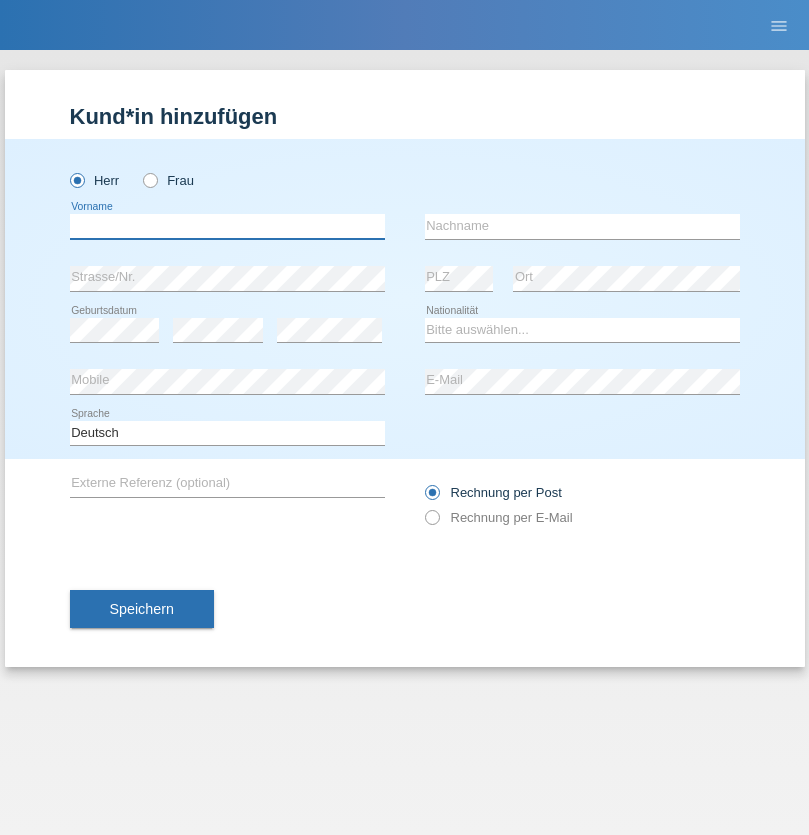 click at bounding box center (227, 226) 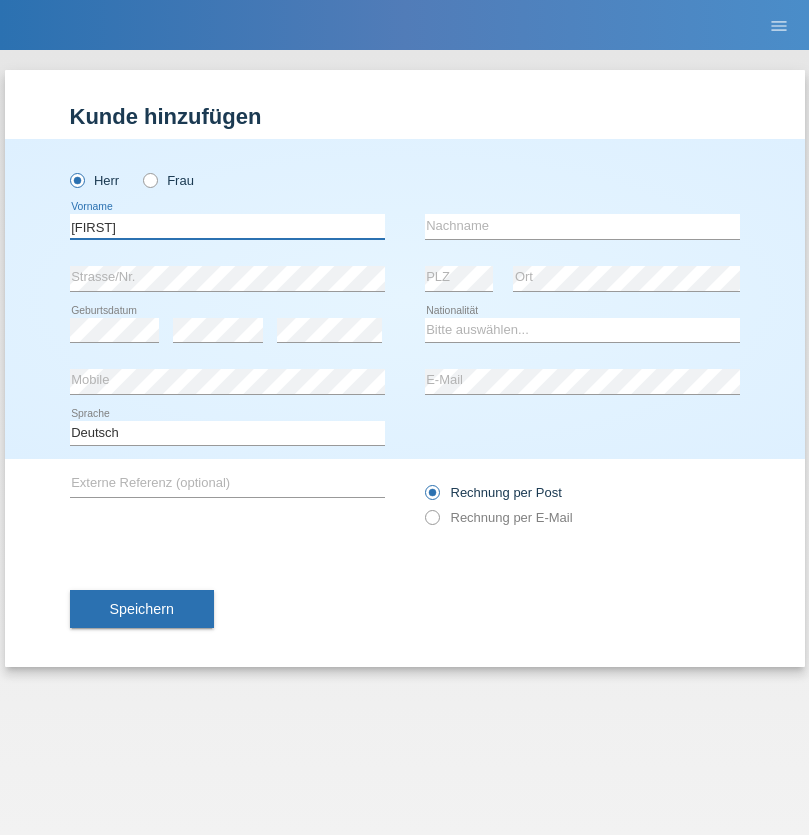 type on "Thomas" 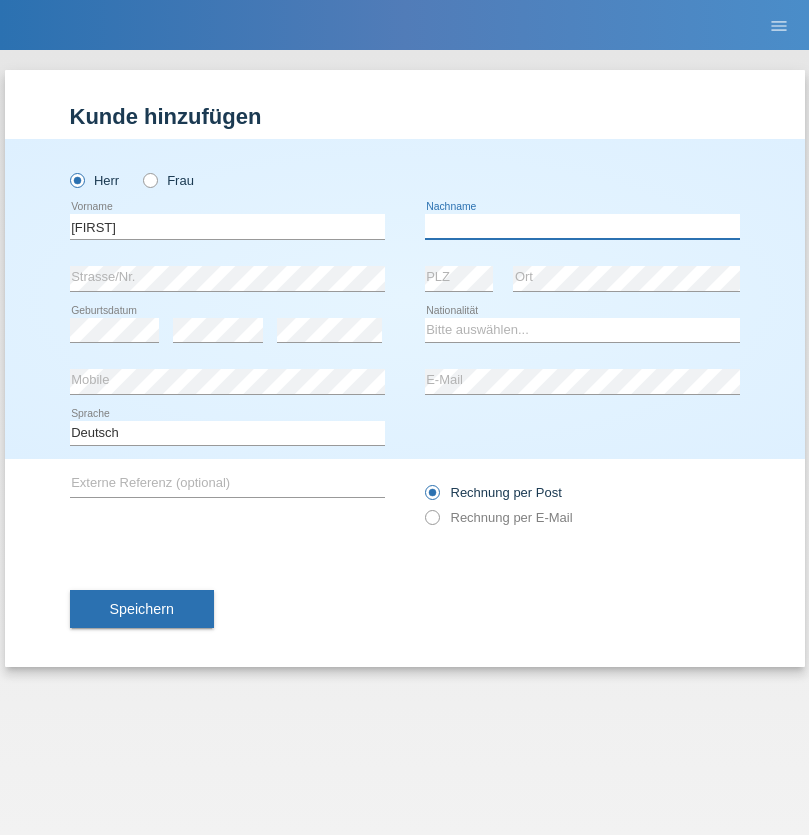 click at bounding box center (582, 226) 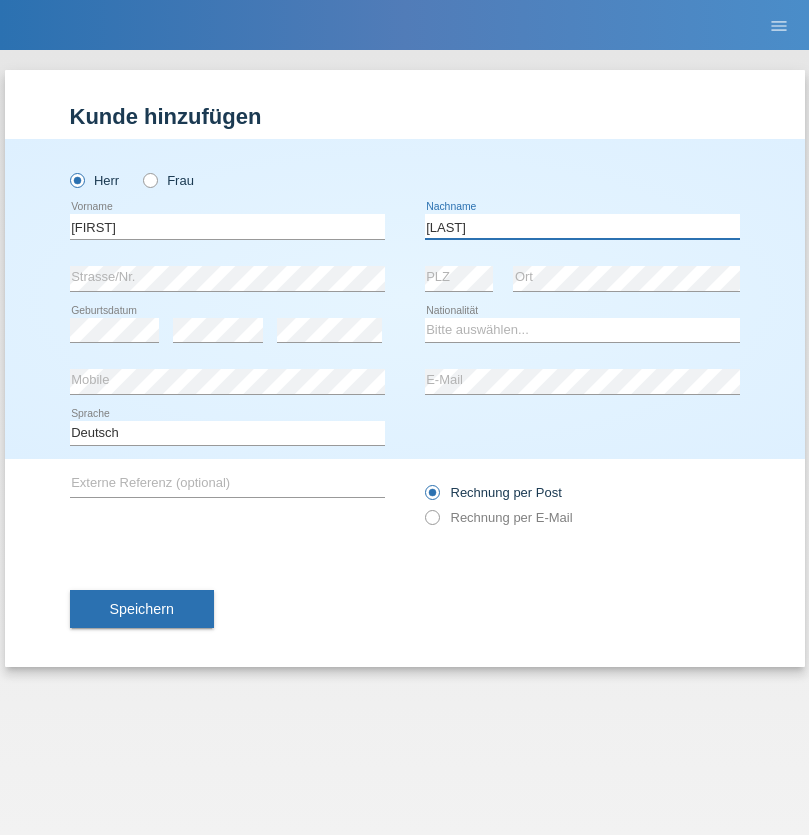 type on "Berger" 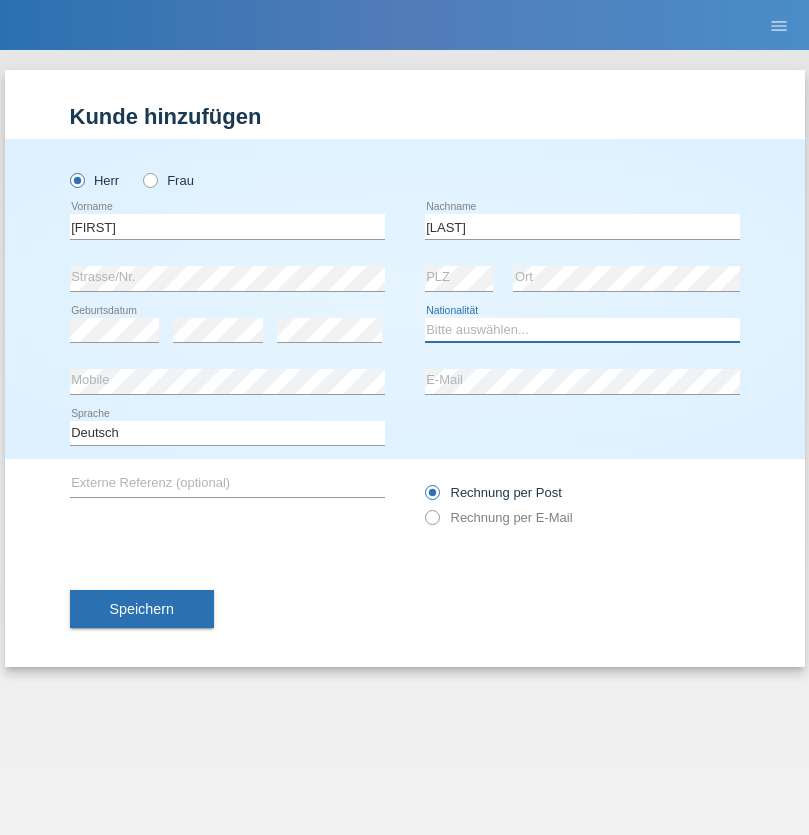 select on "CH" 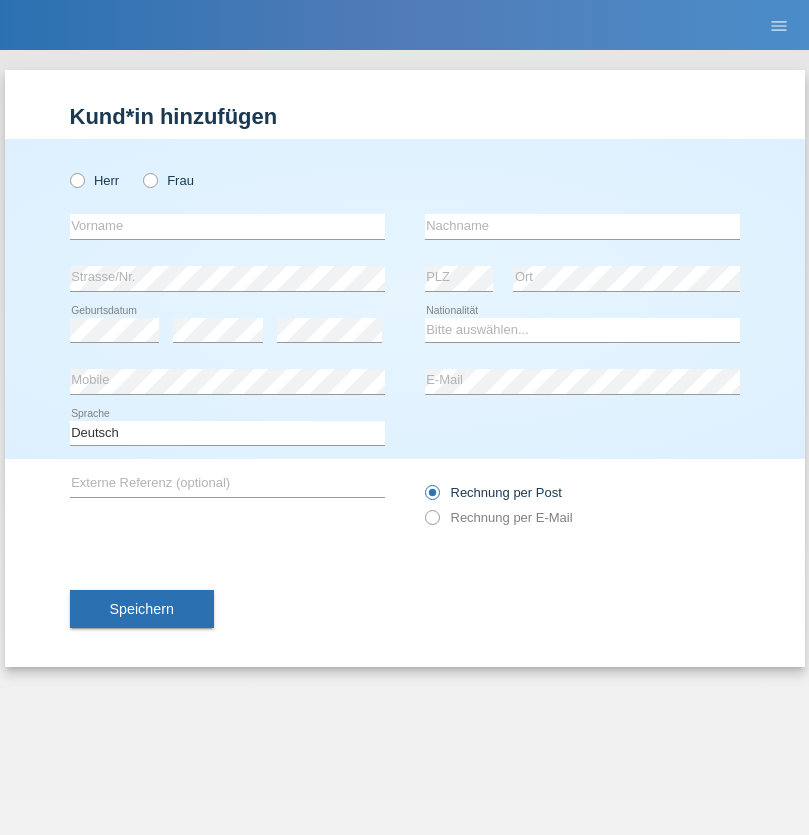 scroll, scrollTop: 0, scrollLeft: 0, axis: both 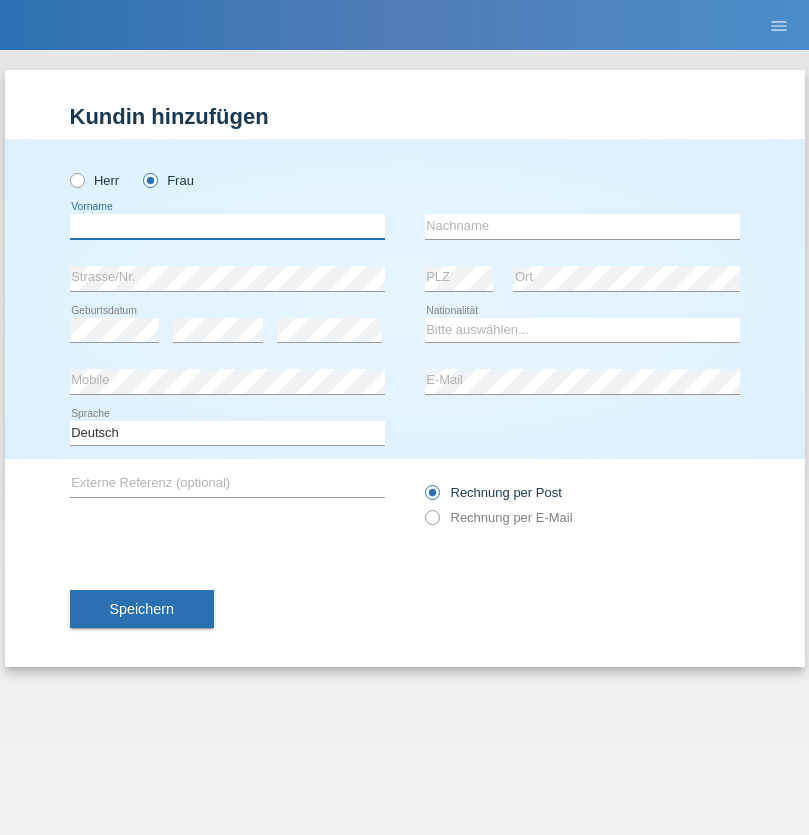 click at bounding box center (227, 226) 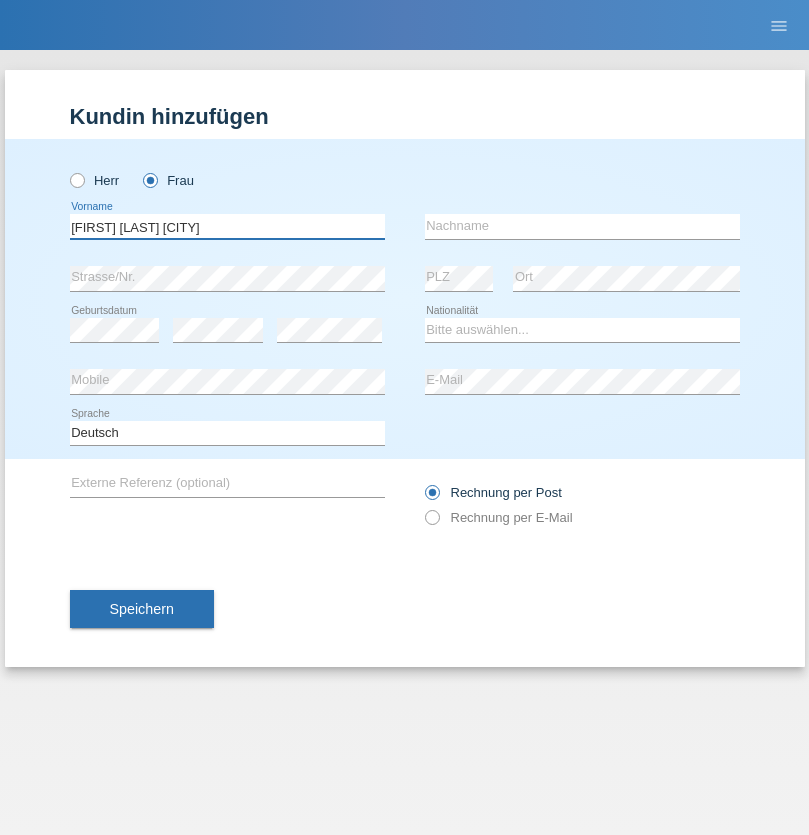 type on "Teixeira da Silva Moço" 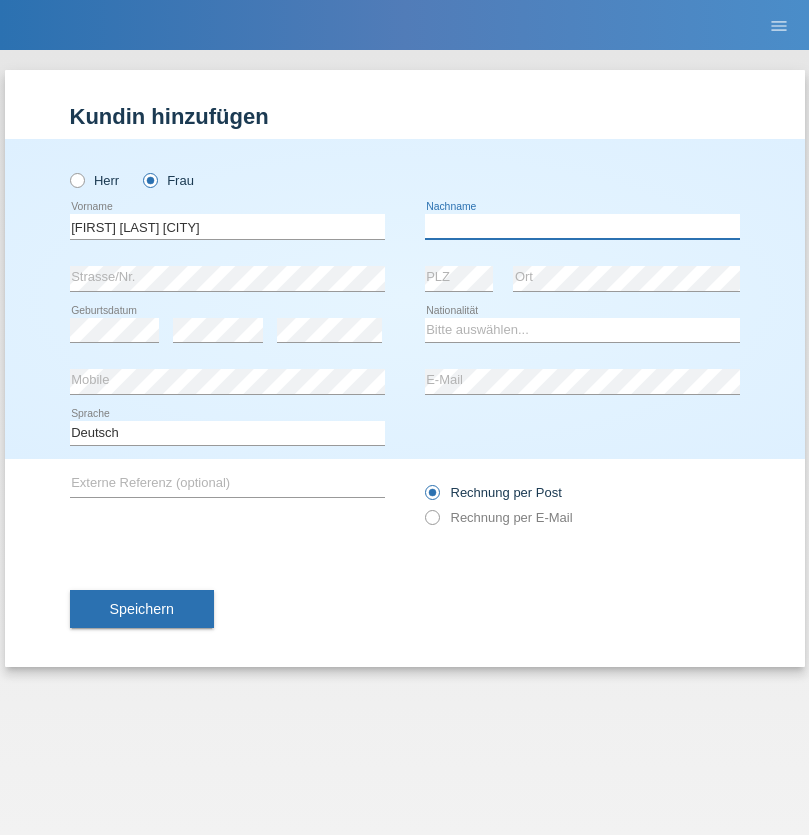 click at bounding box center (582, 226) 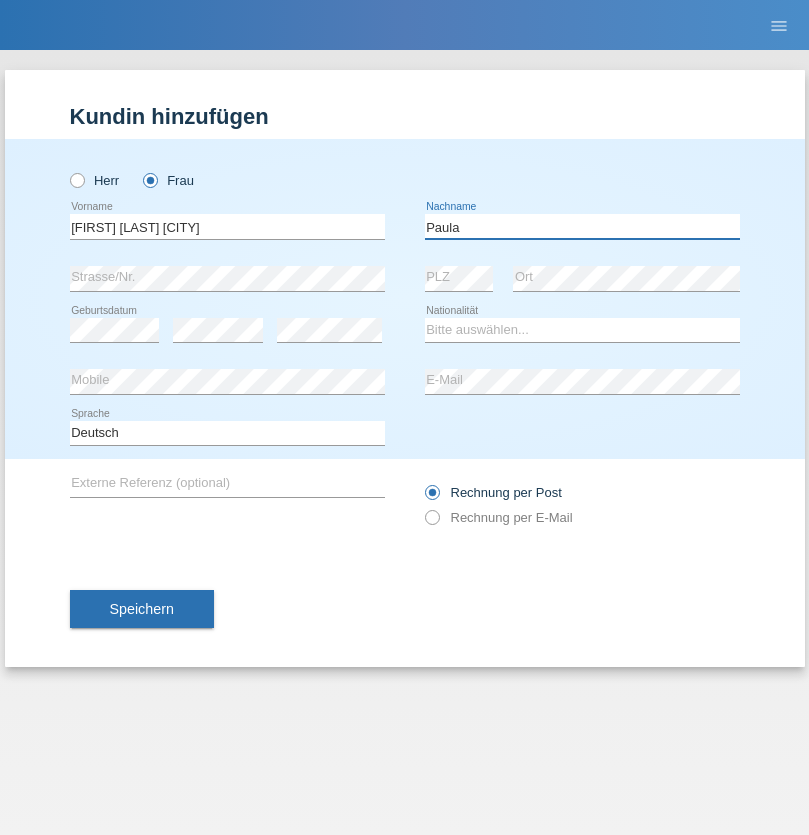 type on "Paula" 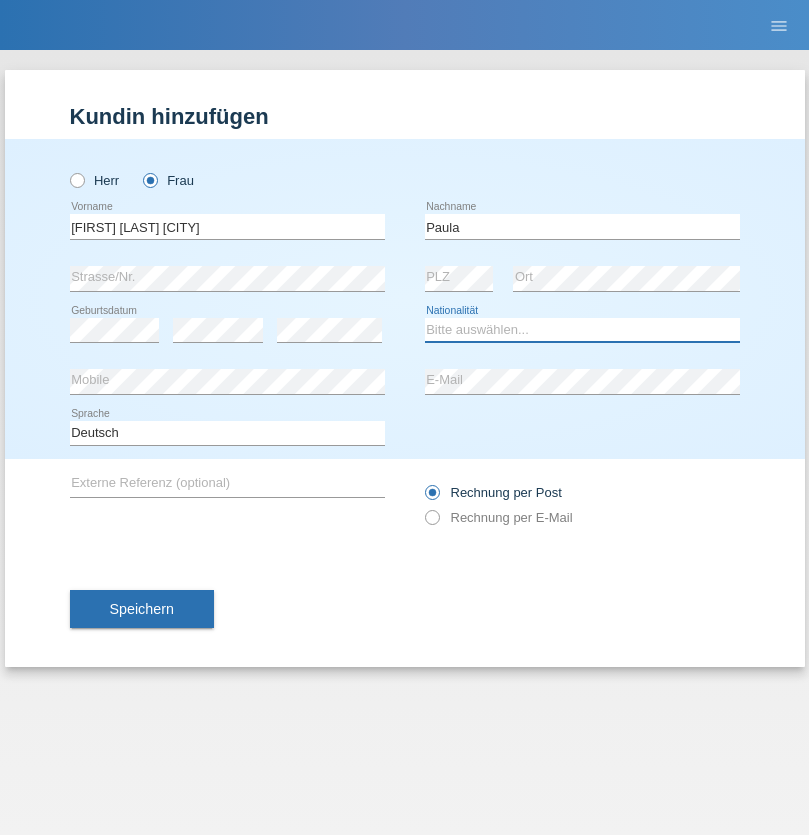 select on "PT" 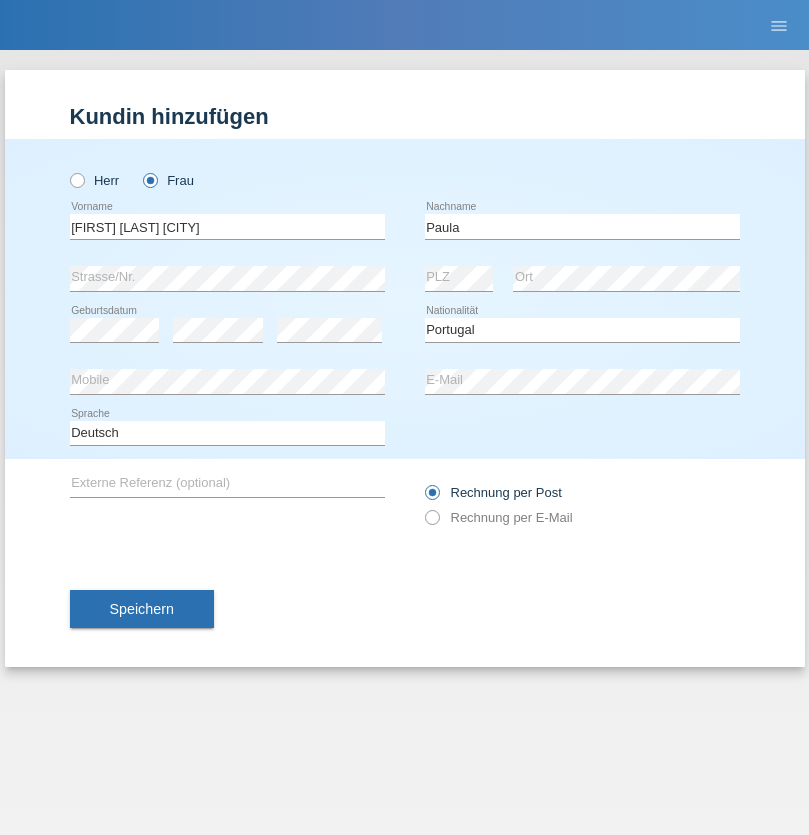 select on "C" 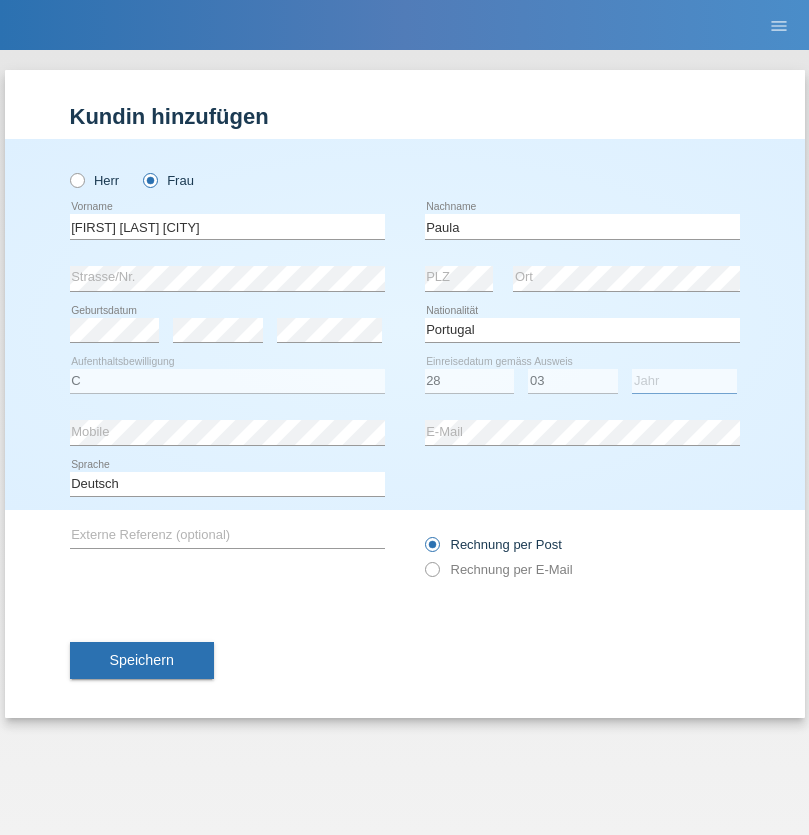 select on "2005" 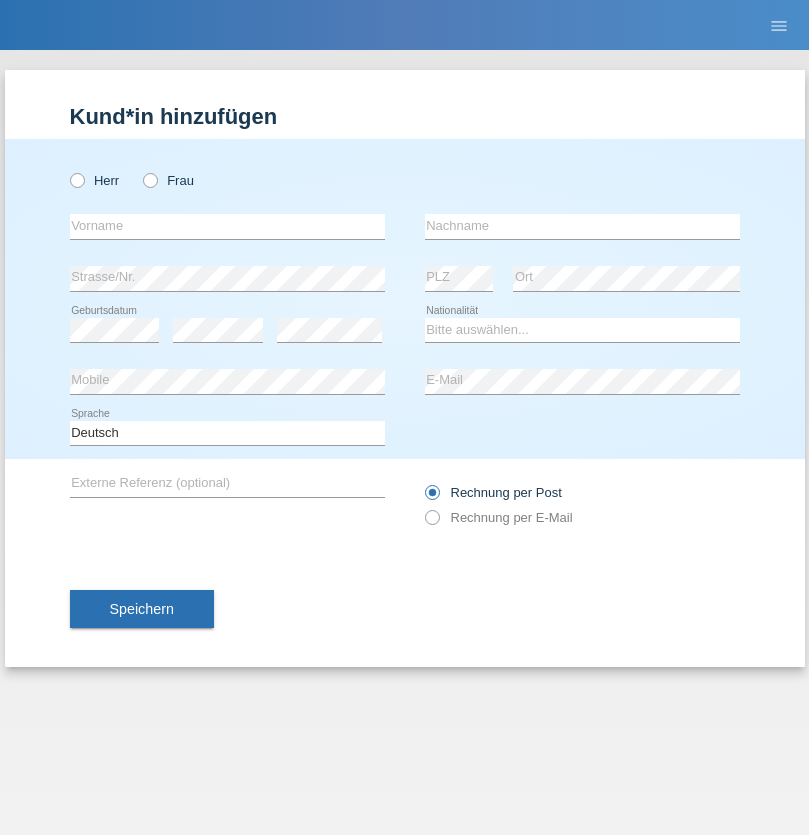 scroll, scrollTop: 0, scrollLeft: 0, axis: both 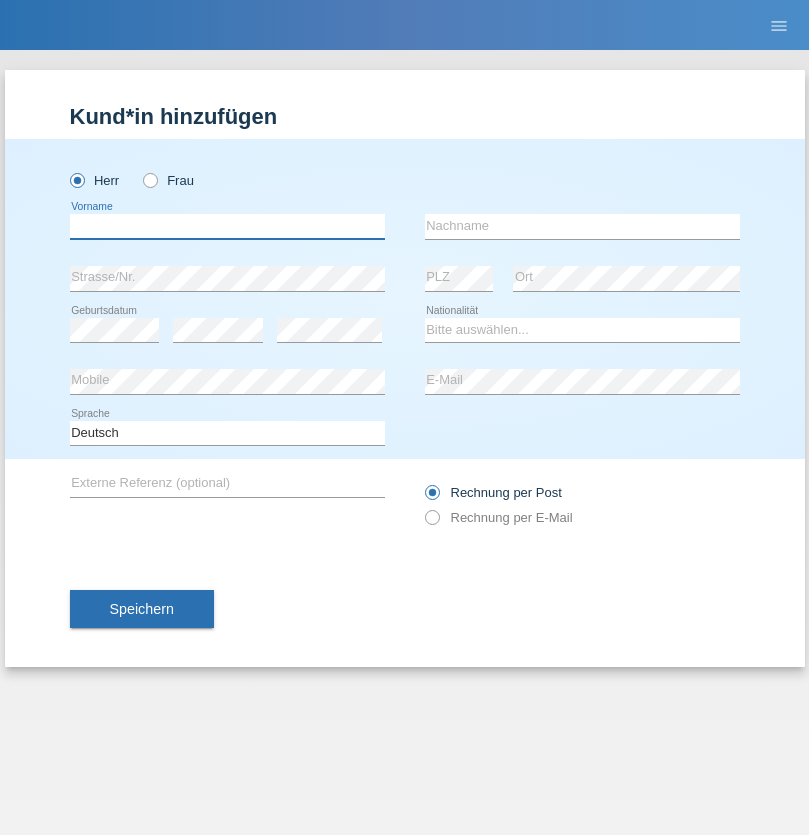 click at bounding box center [227, 226] 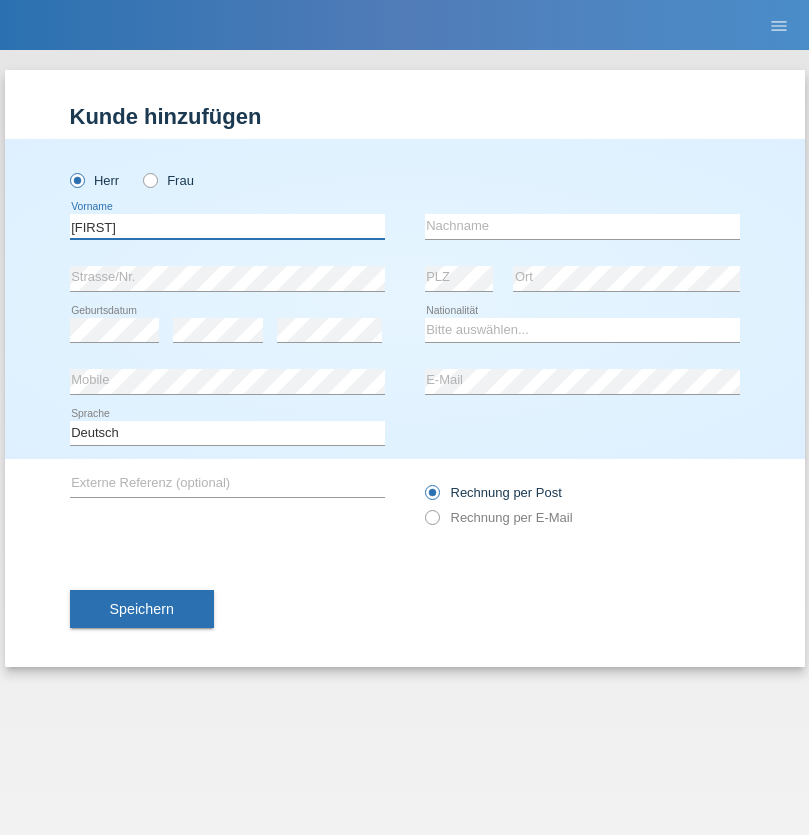 type on "[FIRST]" 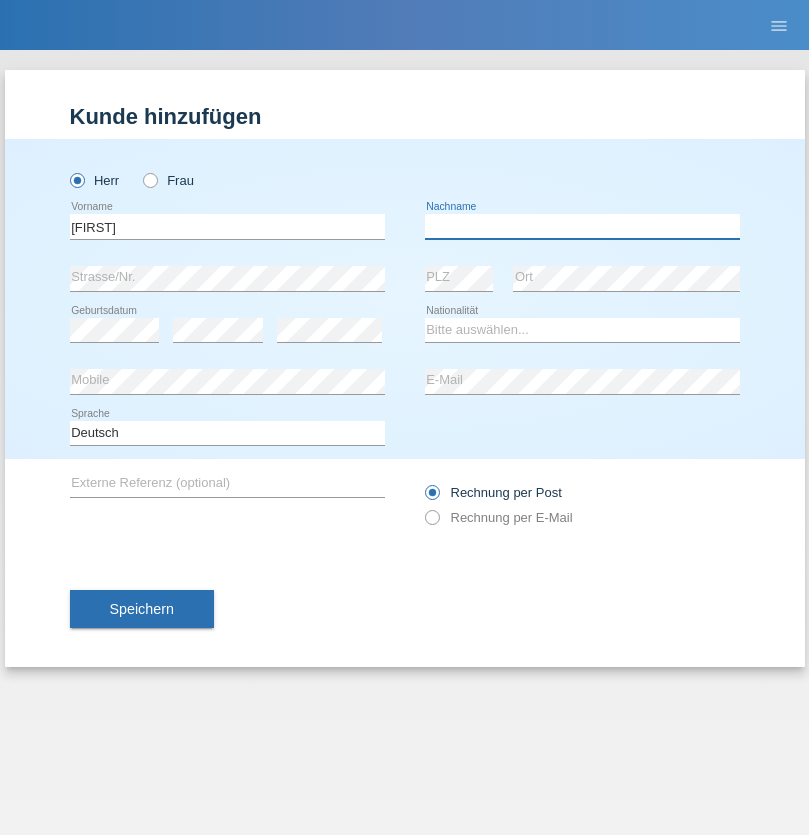 click at bounding box center [582, 226] 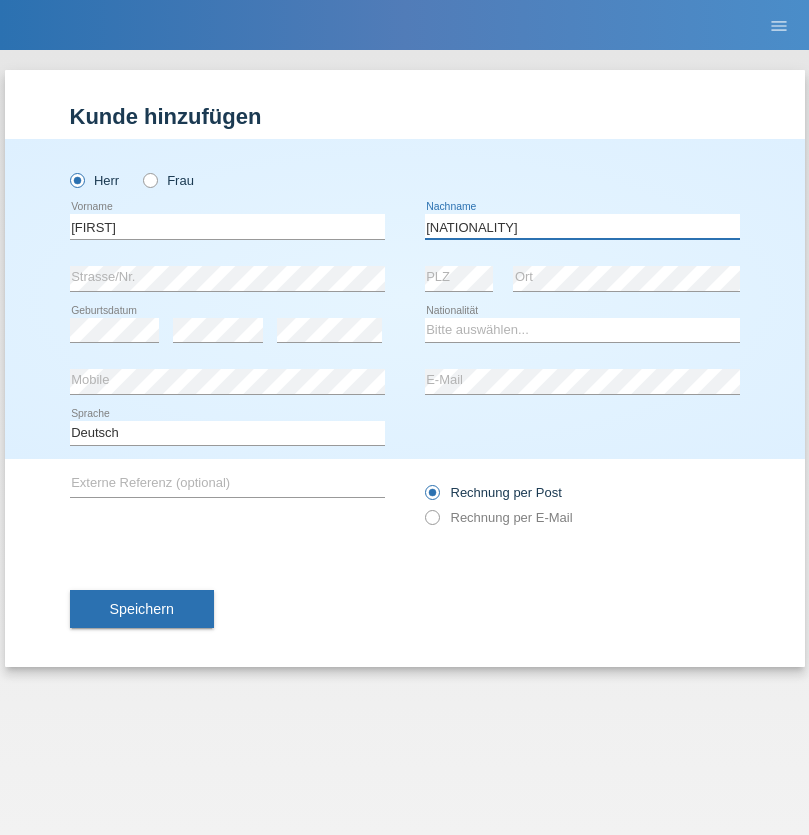 type on "Moldovan" 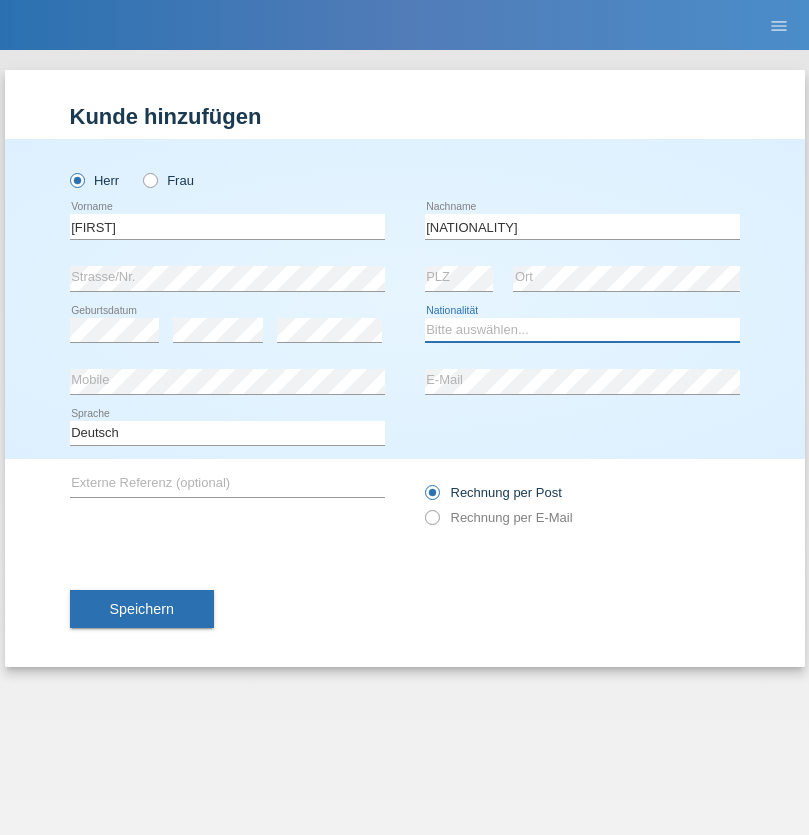 select on "RO" 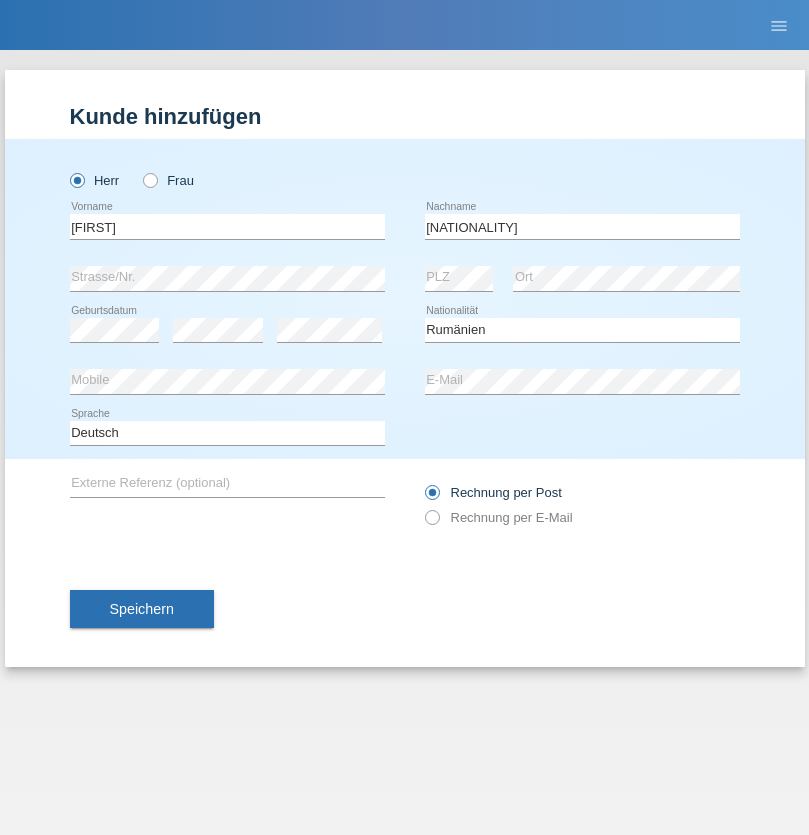 select on "C" 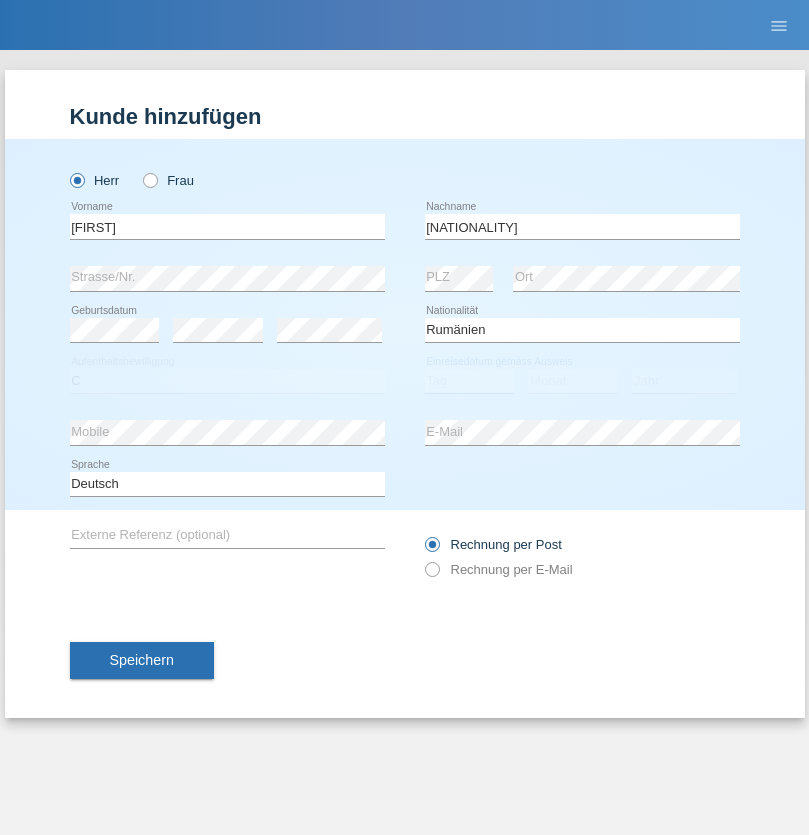 select on "18" 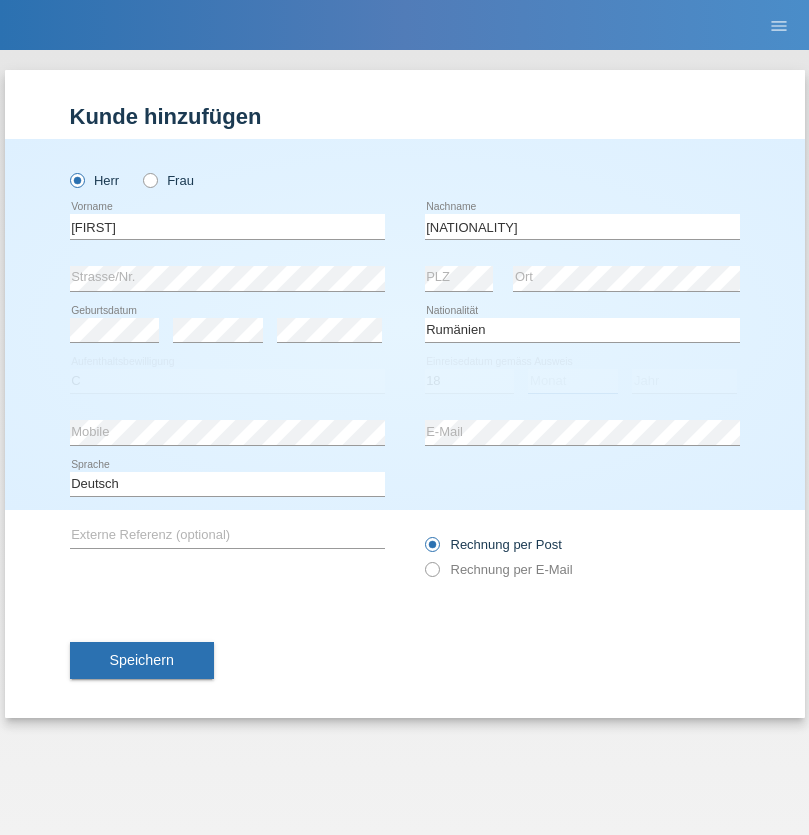 select on "11" 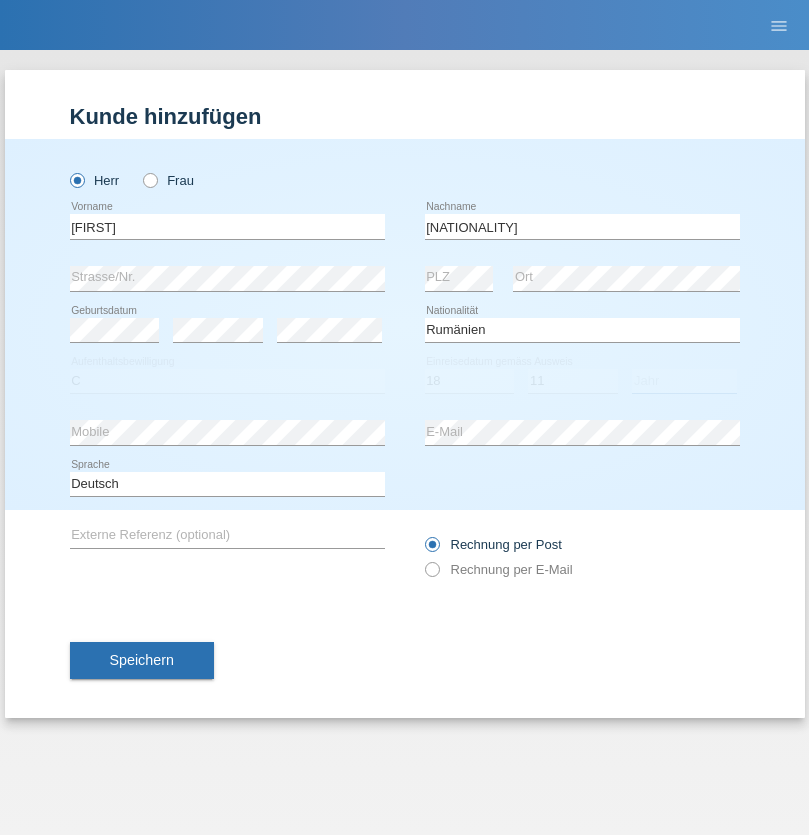 select on "2021" 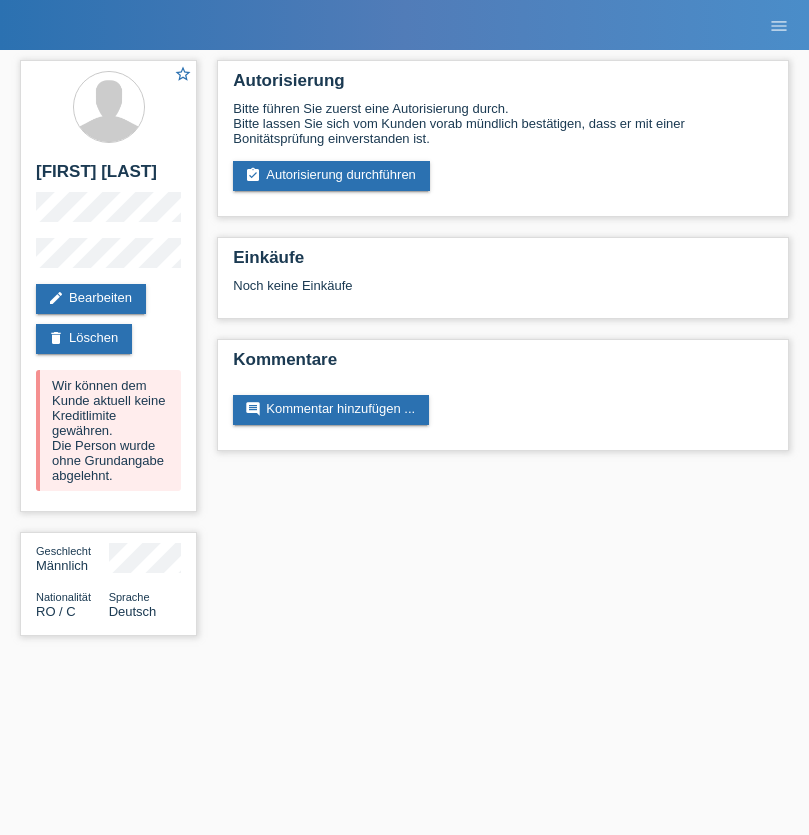 scroll, scrollTop: 0, scrollLeft: 0, axis: both 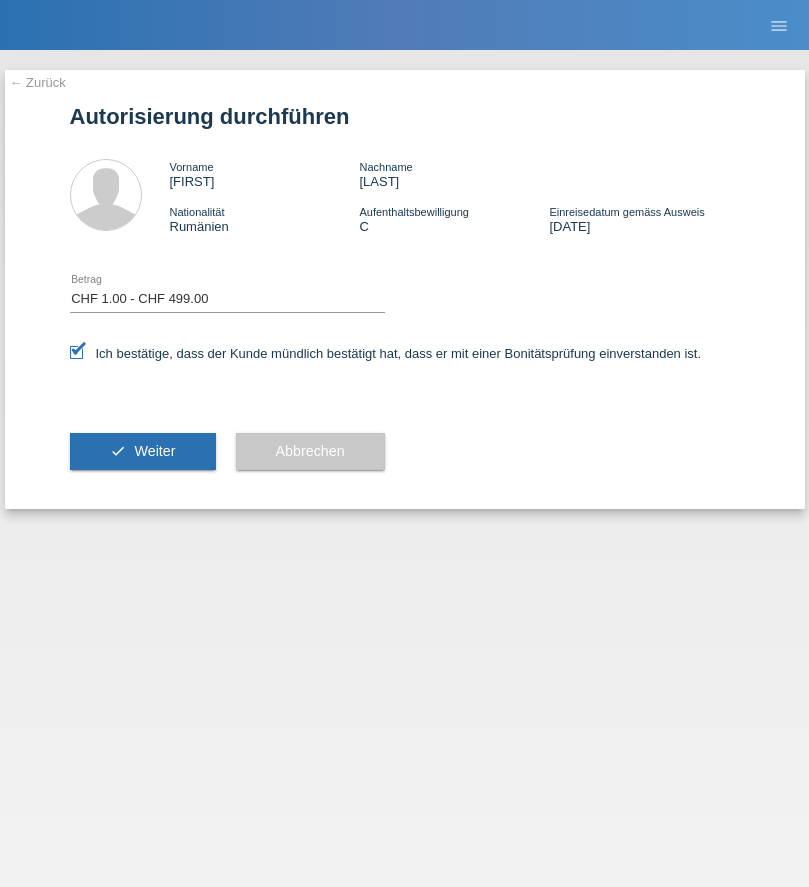 select on "1" 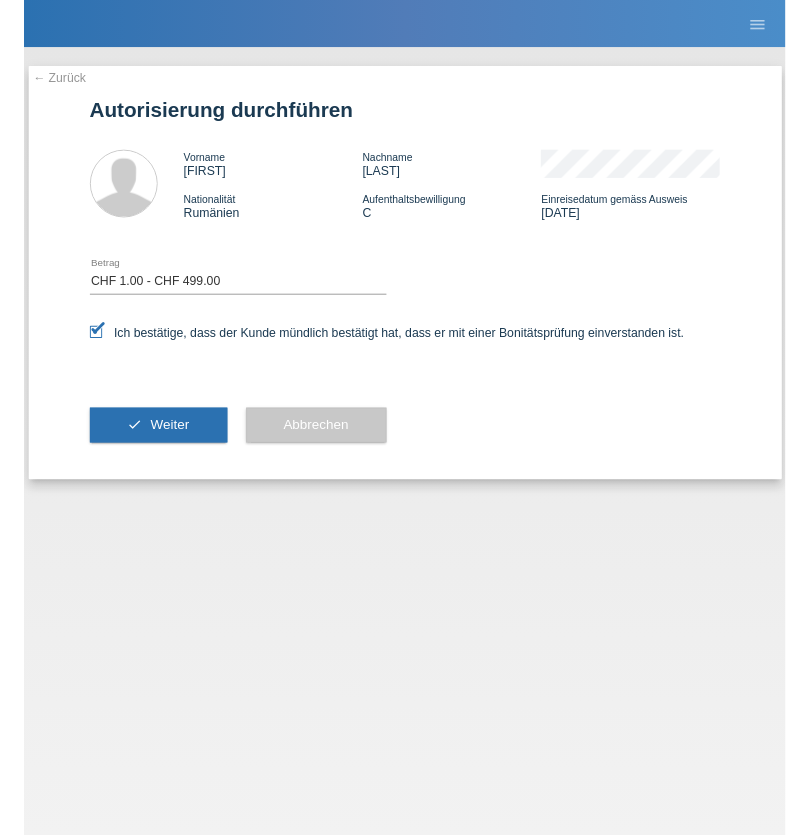 scroll, scrollTop: 0, scrollLeft: 0, axis: both 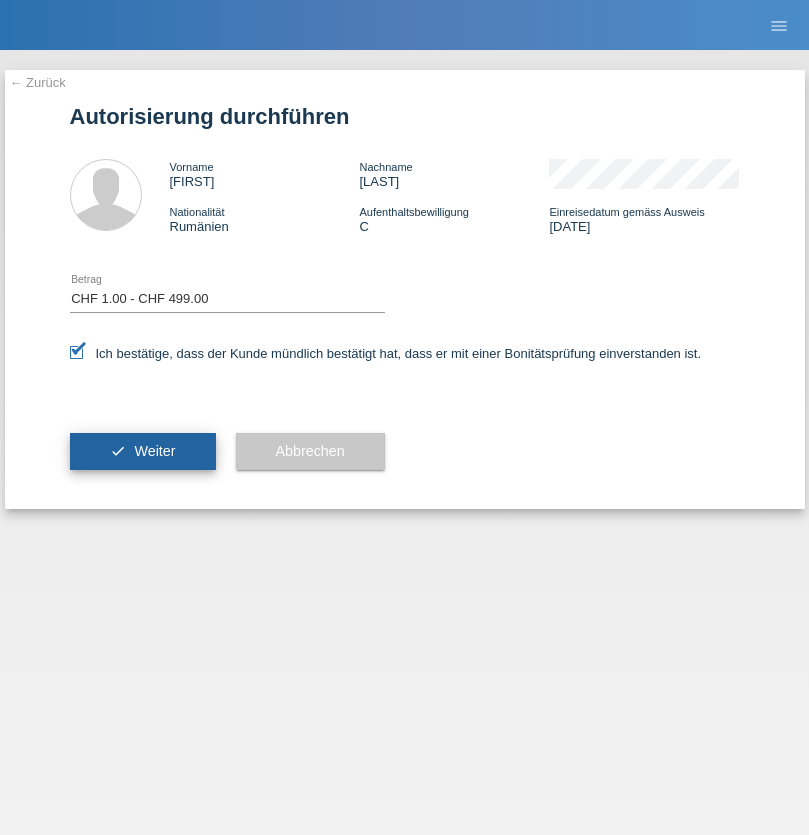 click on "Weiter" at bounding box center [154, 451] 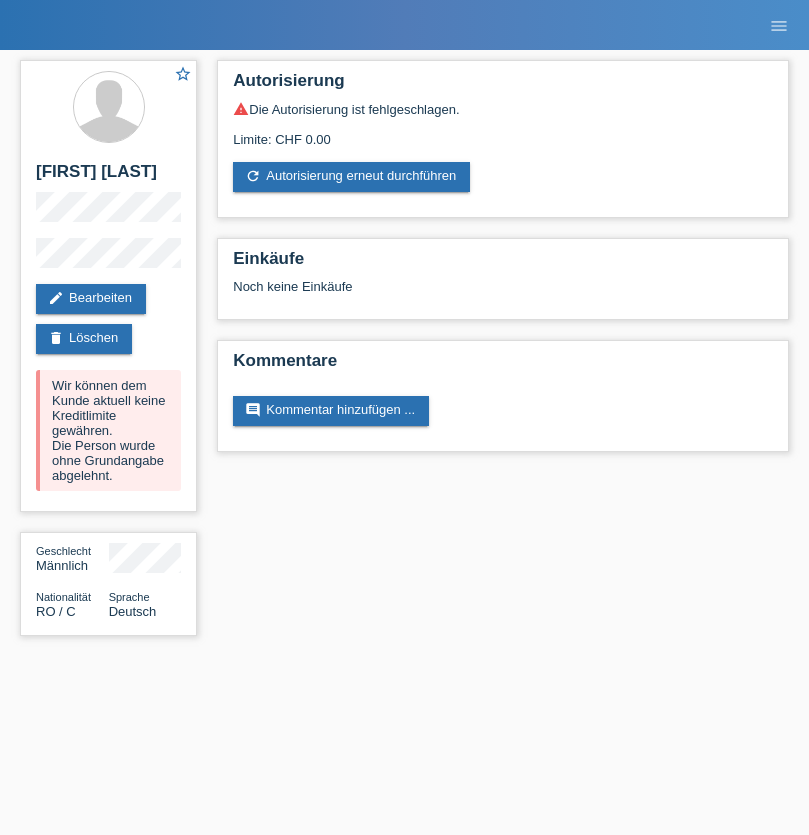 scroll, scrollTop: 0, scrollLeft: 0, axis: both 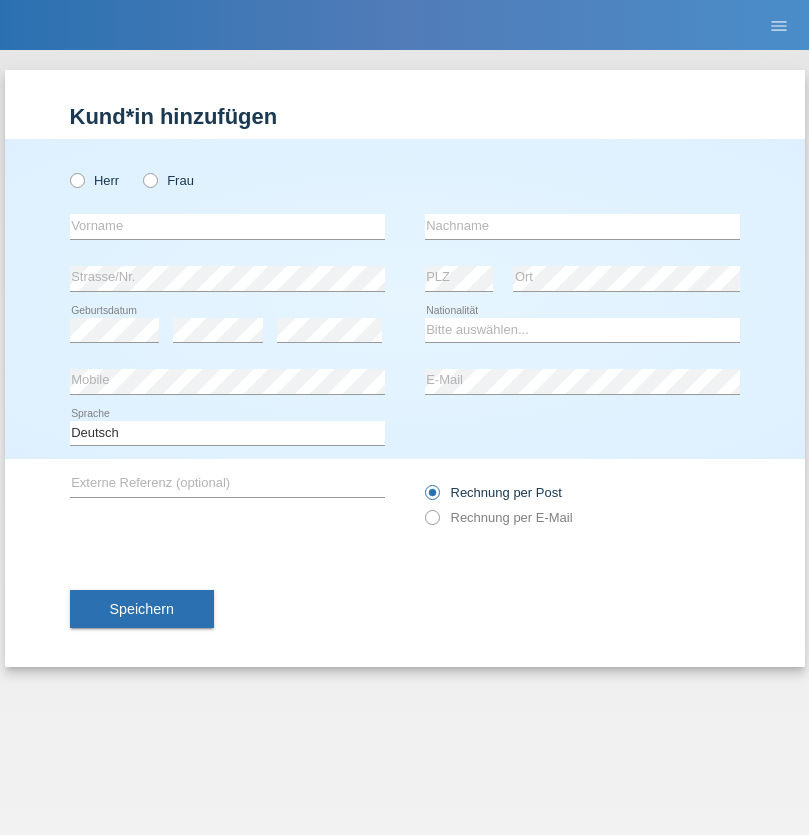 radio on "true" 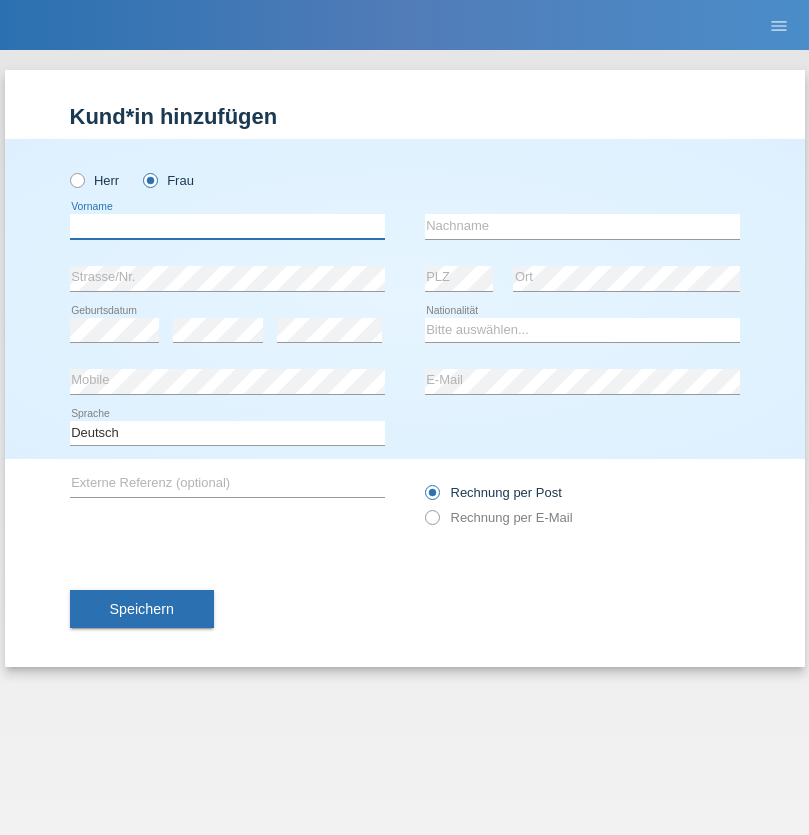 click at bounding box center [227, 226] 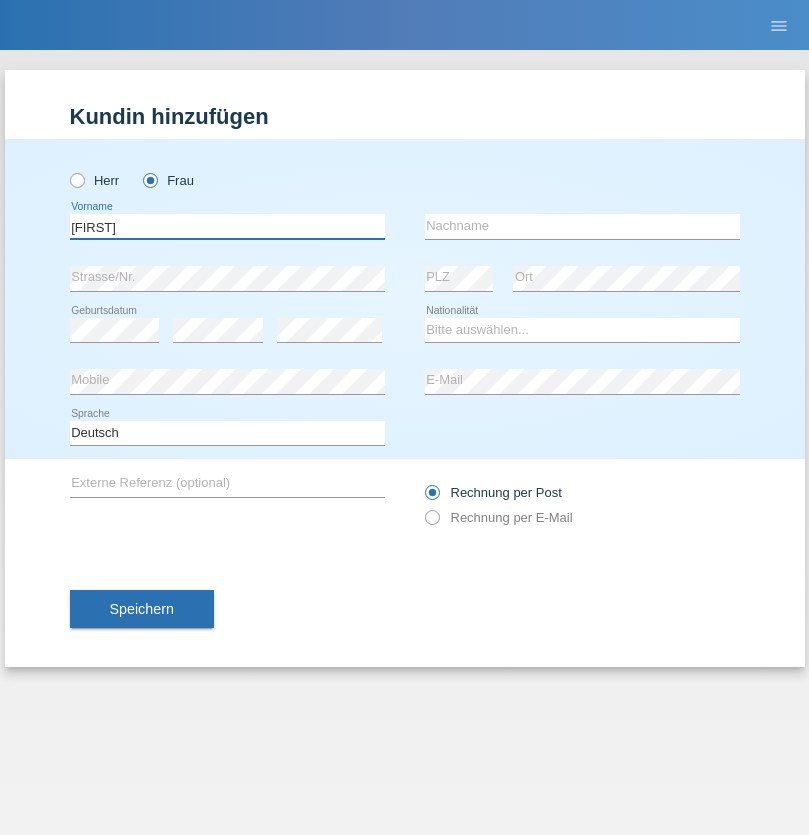 type on "Nicole" 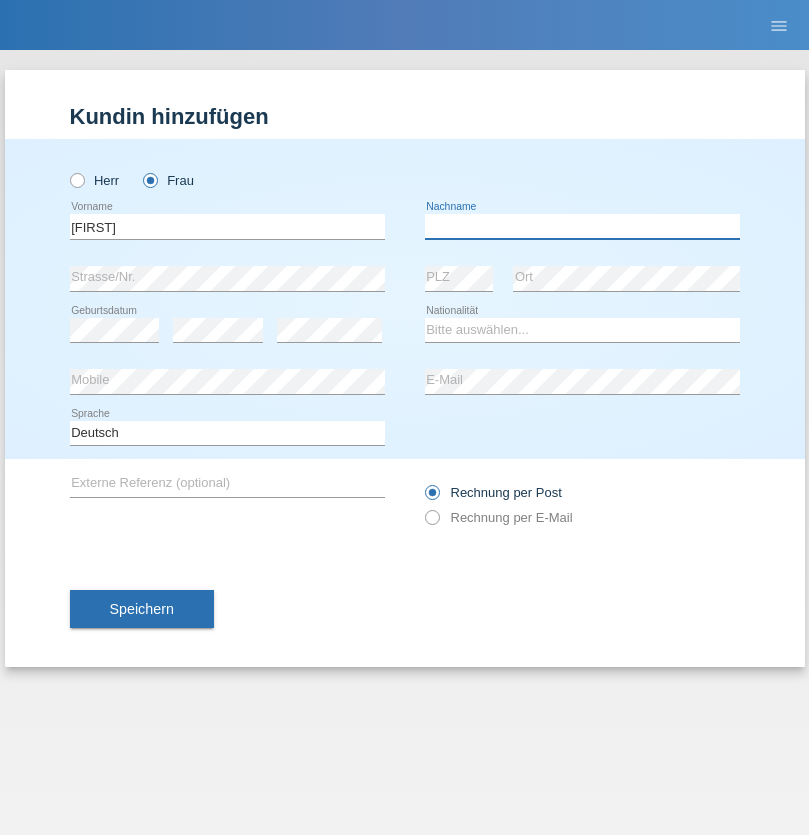 click at bounding box center [582, 226] 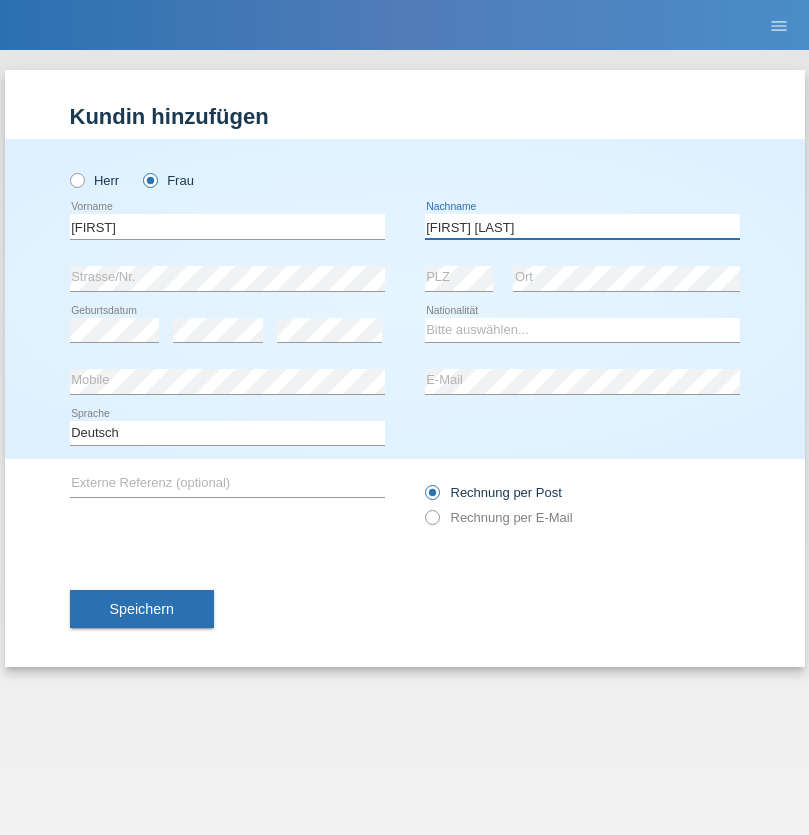 type on "[FIRST] [LAST]" 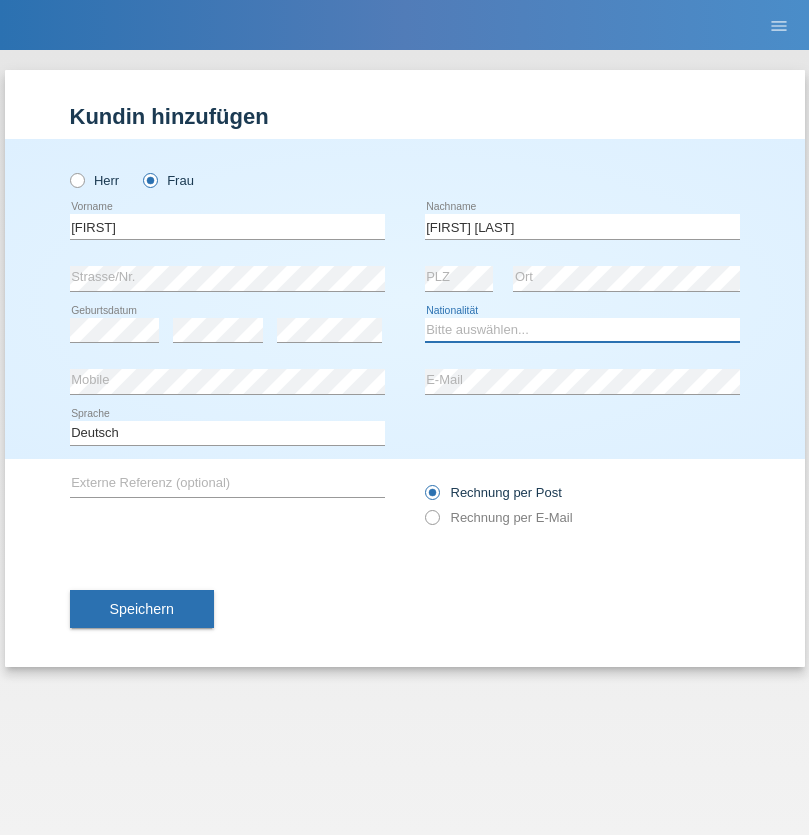 select on "PT" 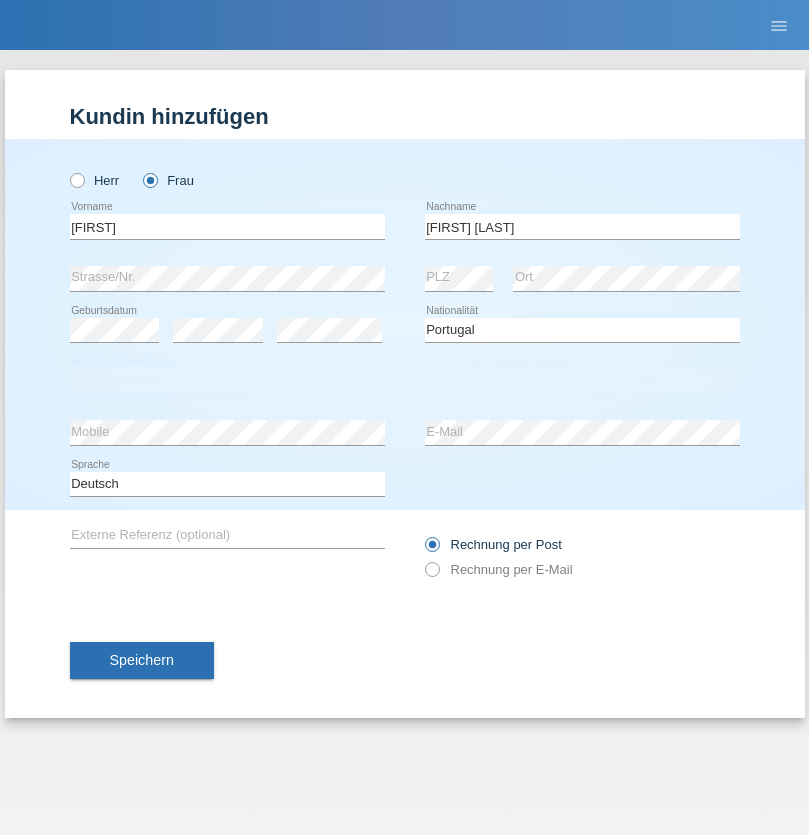select on "C" 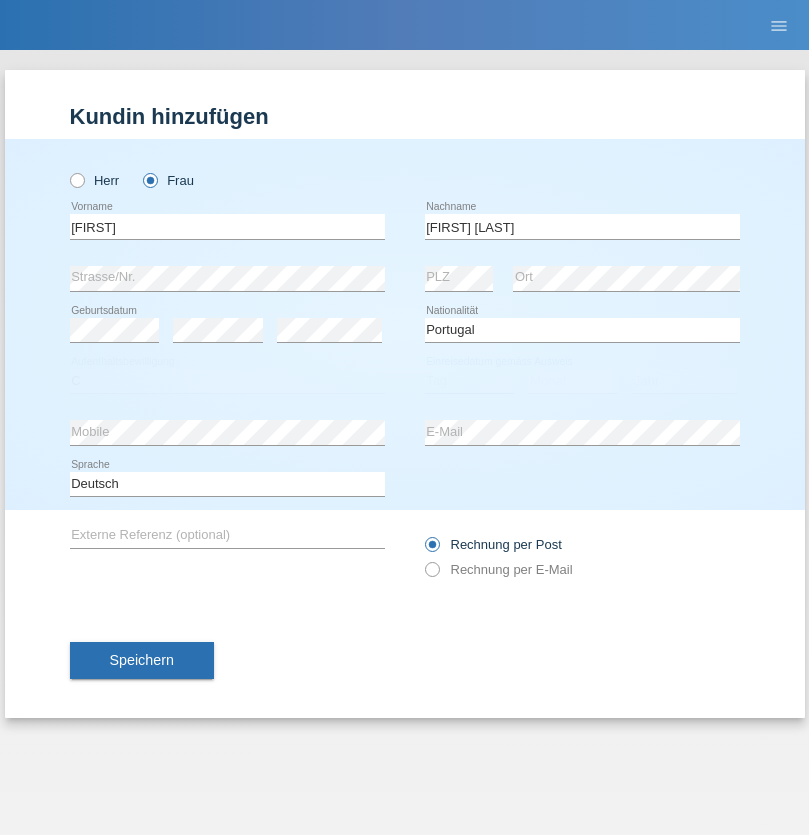 select on "30" 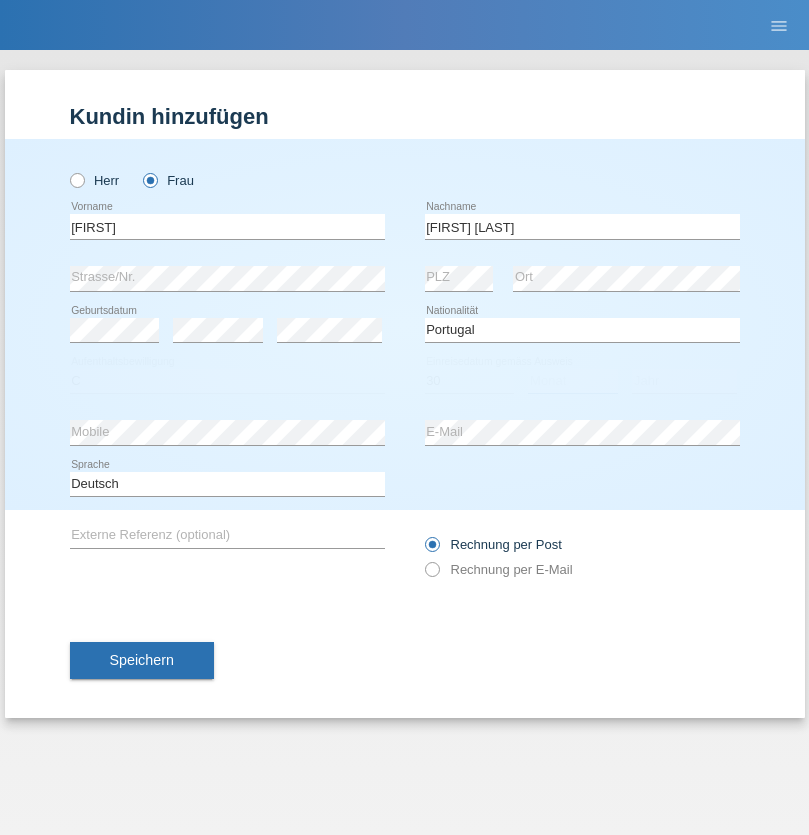 select on "09" 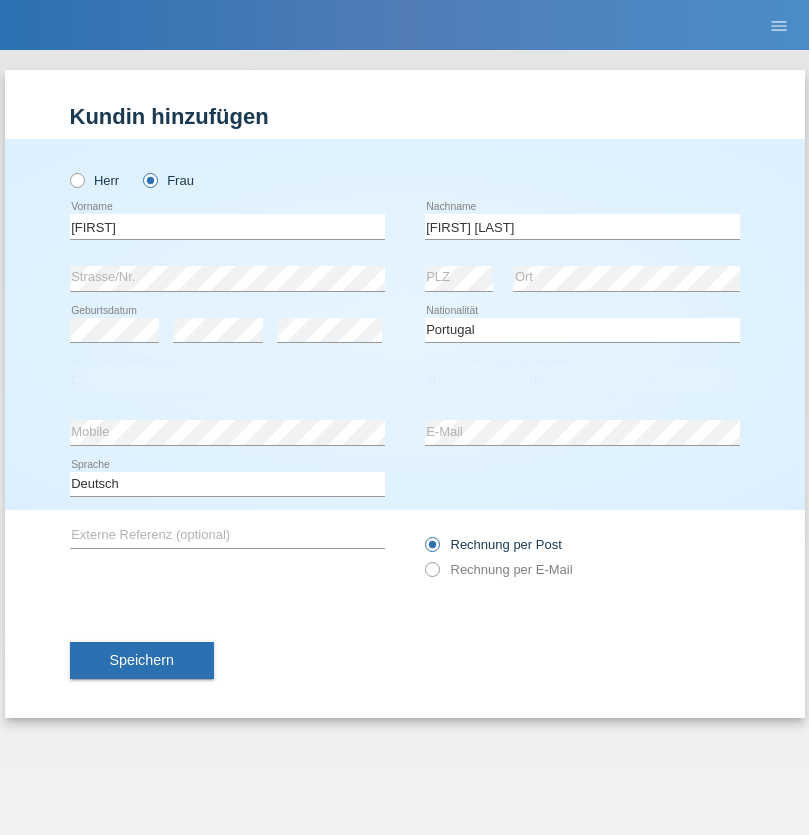select on "2021" 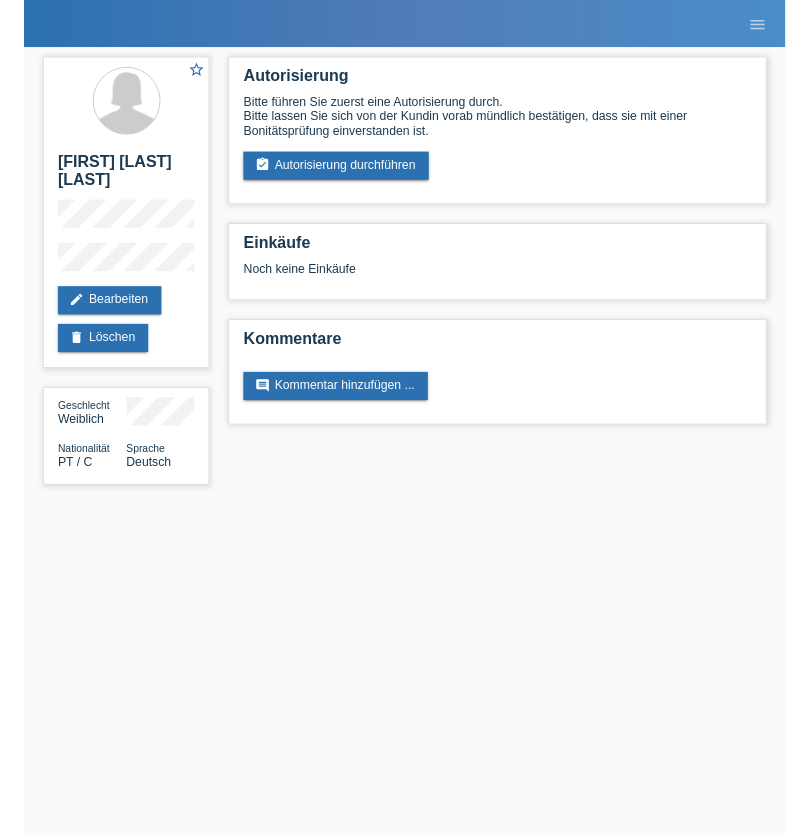 scroll, scrollTop: 0, scrollLeft: 0, axis: both 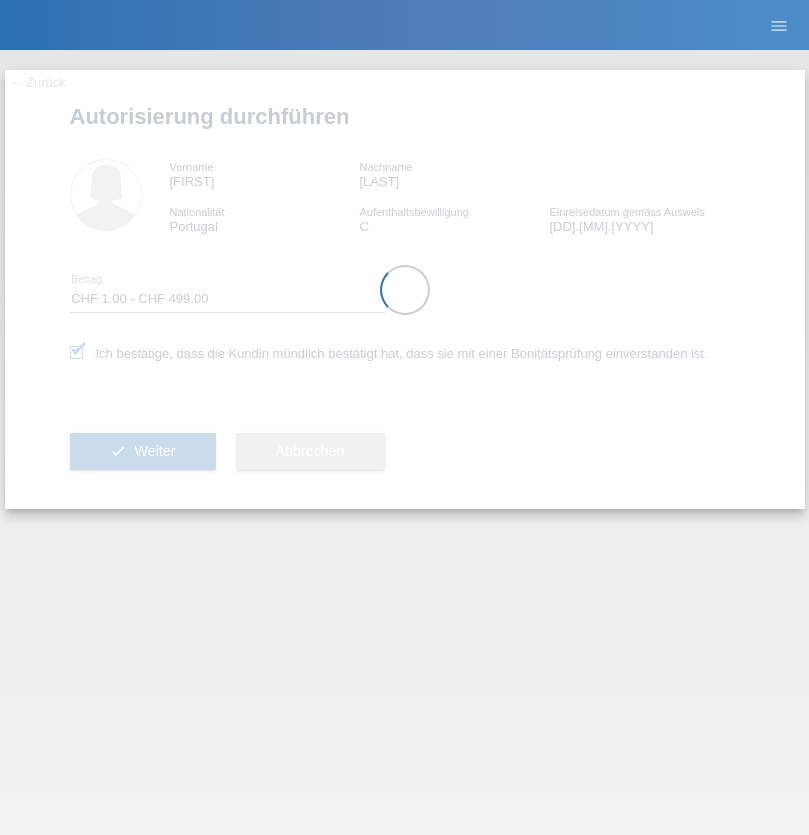select on "1" 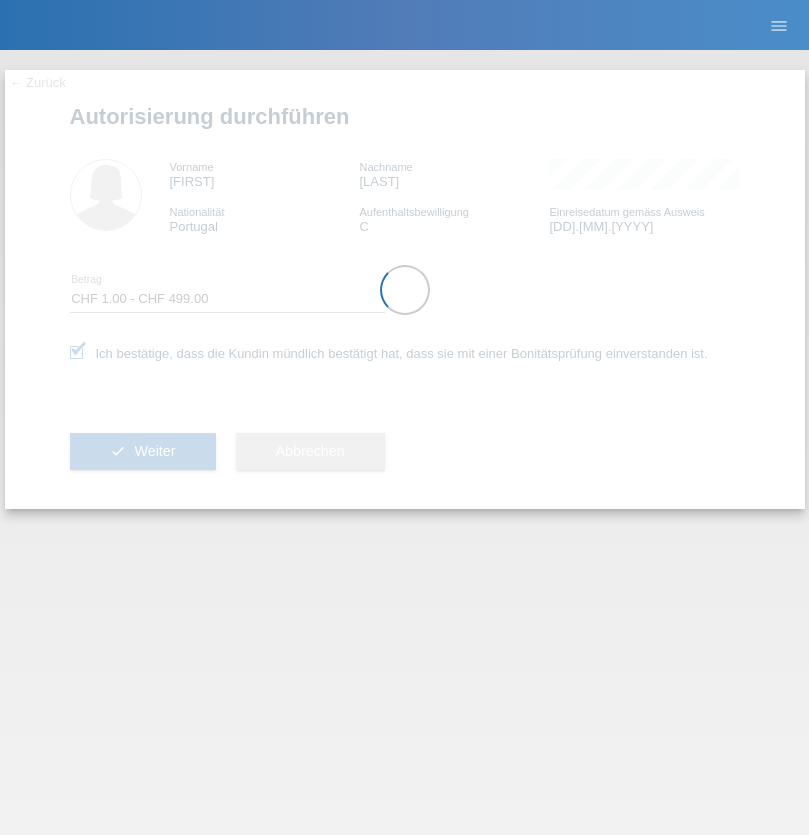 scroll, scrollTop: 0, scrollLeft: 0, axis: both 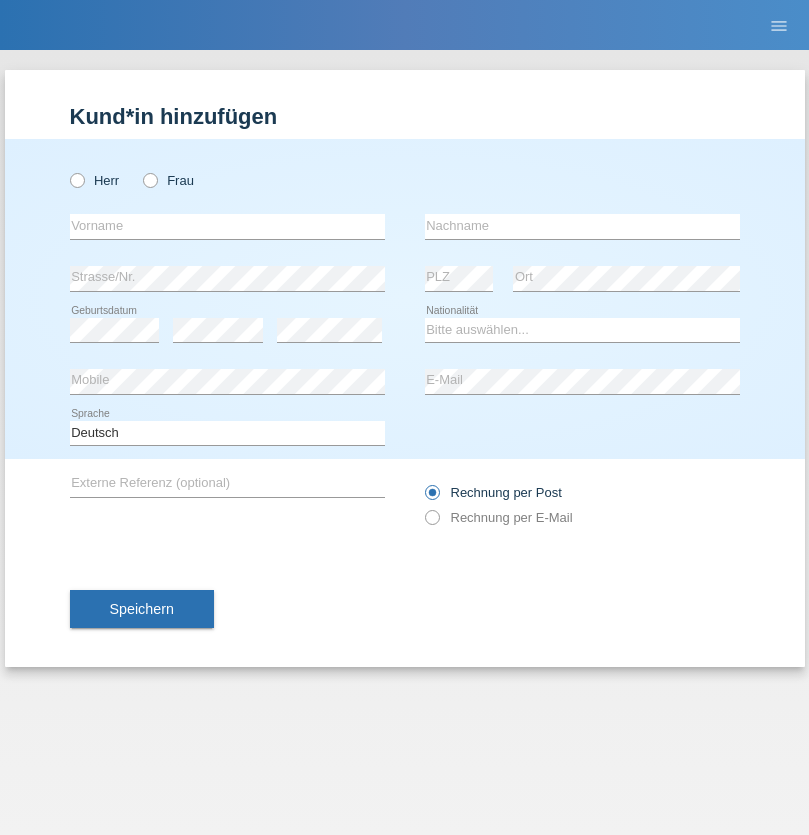 radio on "true" 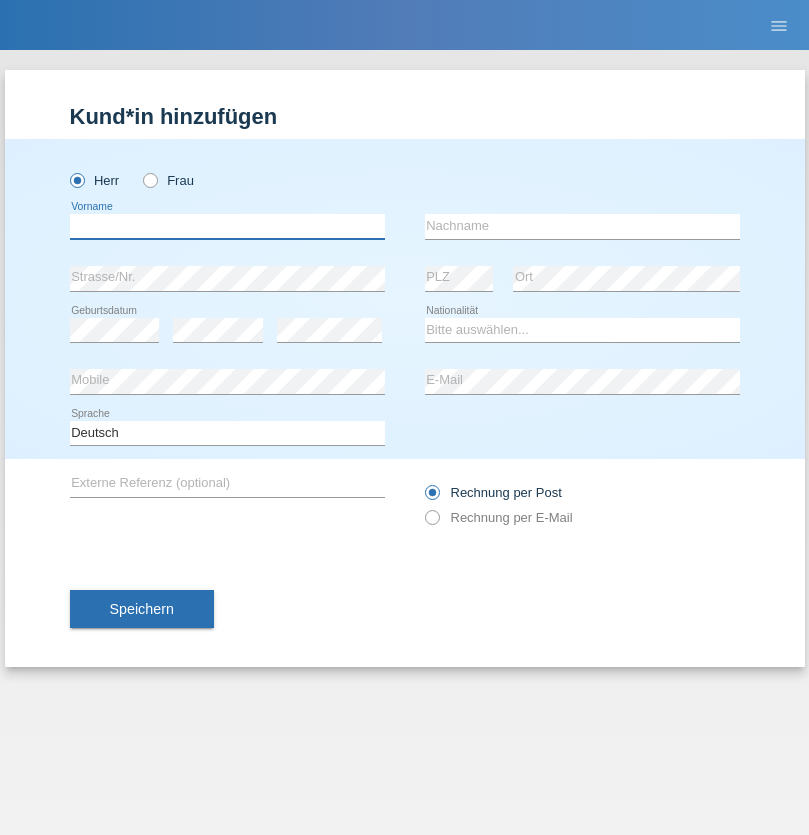 click at bounding box center (227, 226) 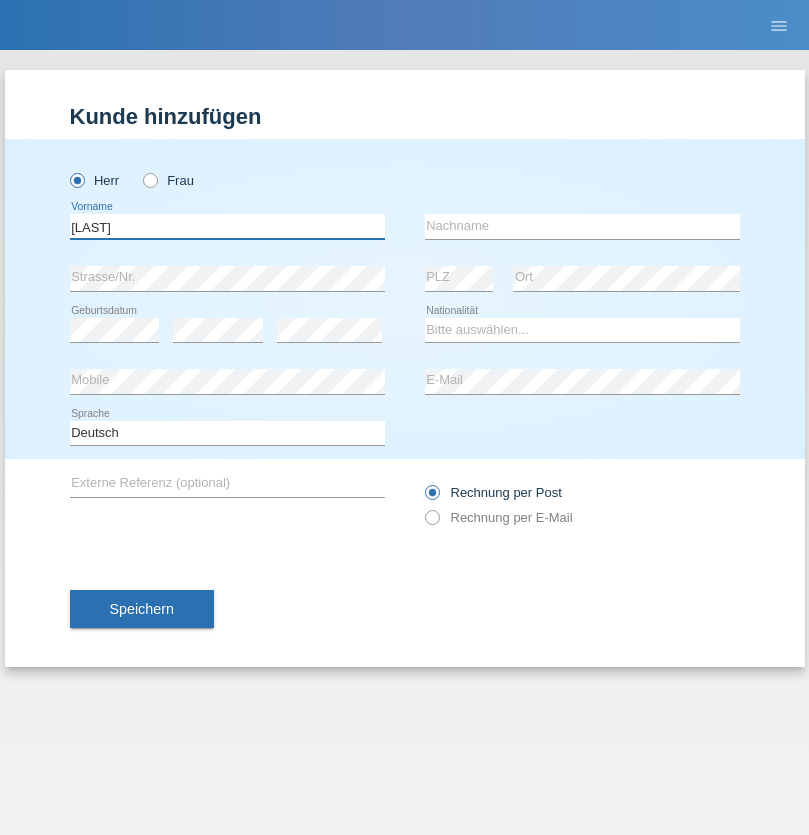 type on "Thivagaran" 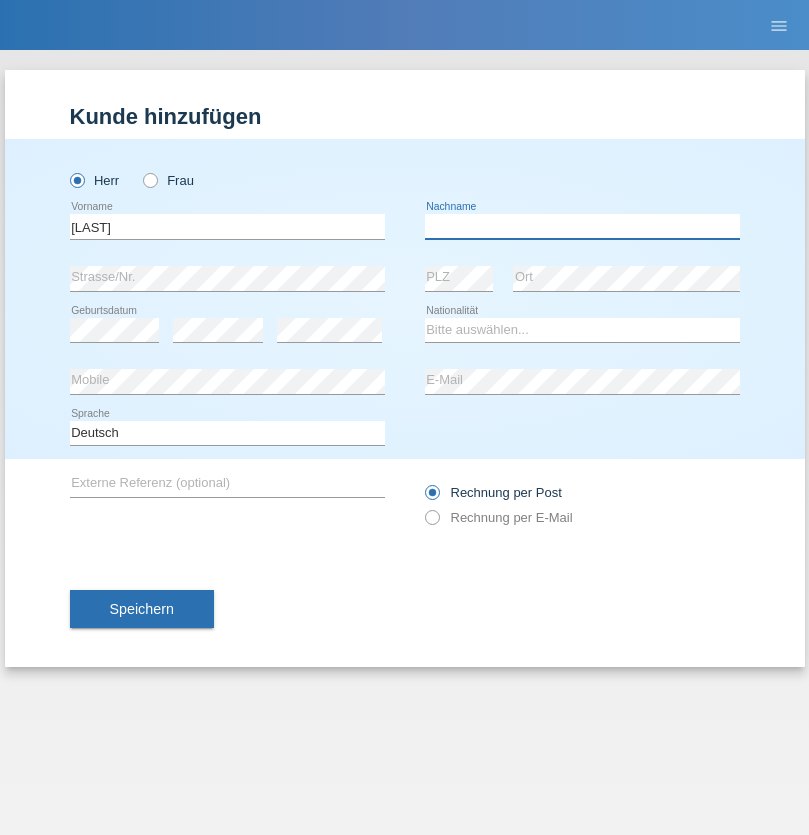click at bounding box center (582, 226) 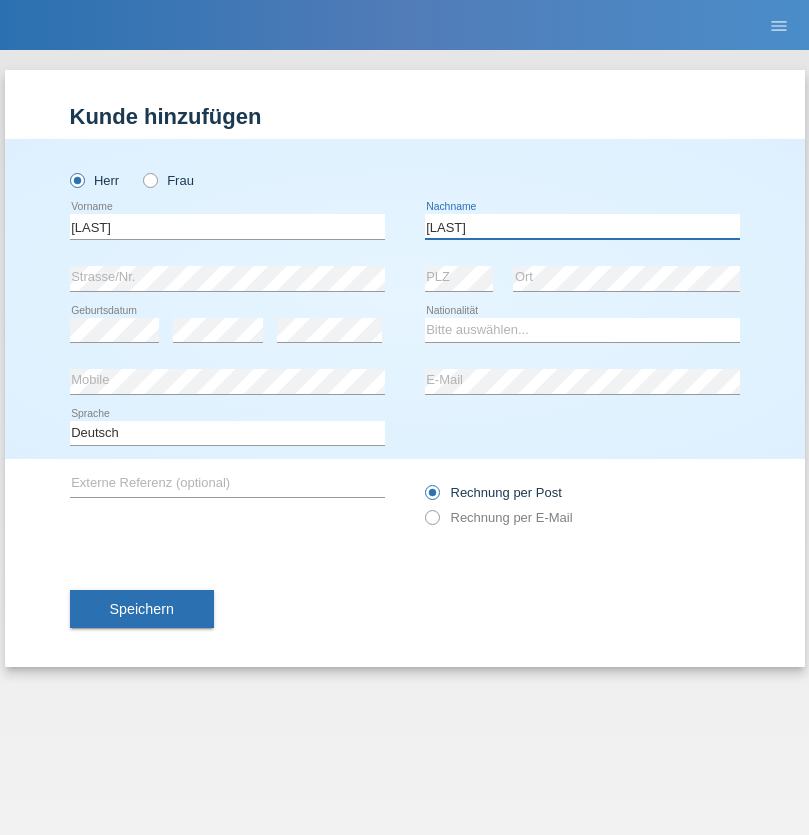 type on "Selvanayagam" 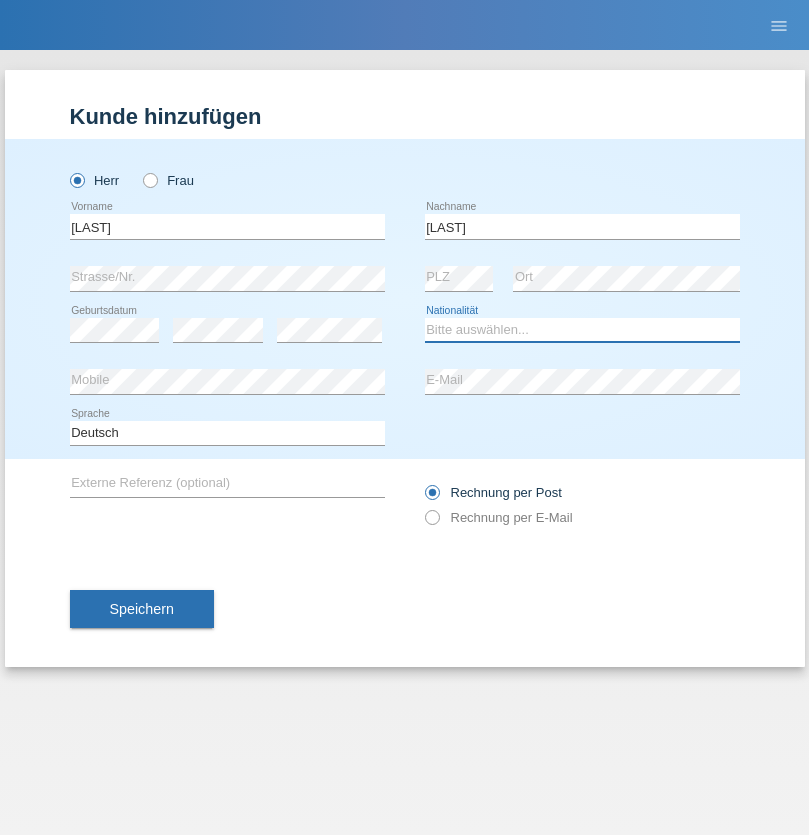 select on "LK" 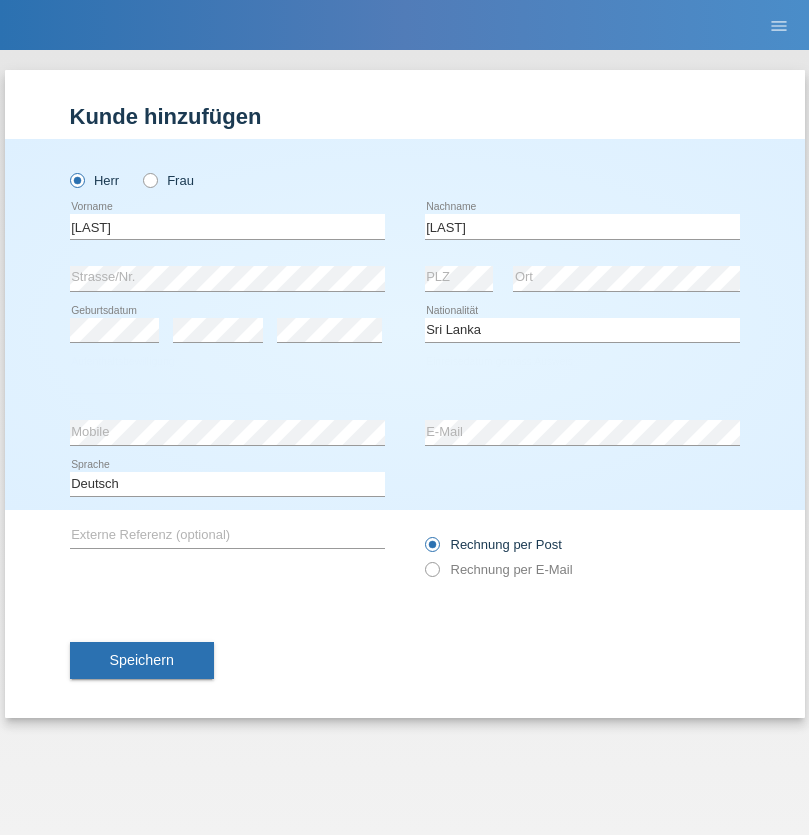 select on "C" 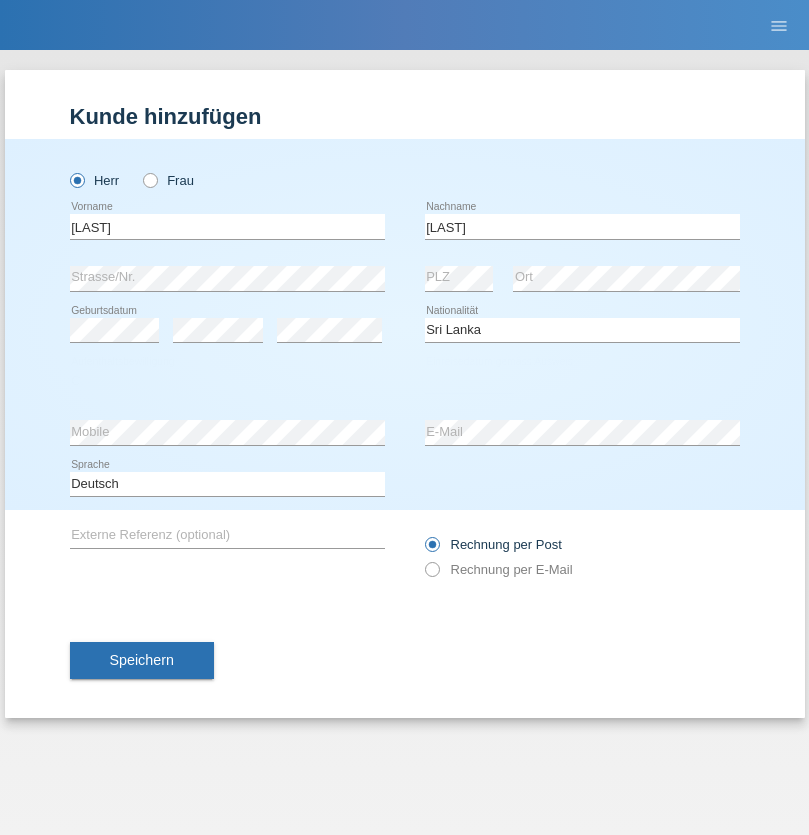 select on "23" 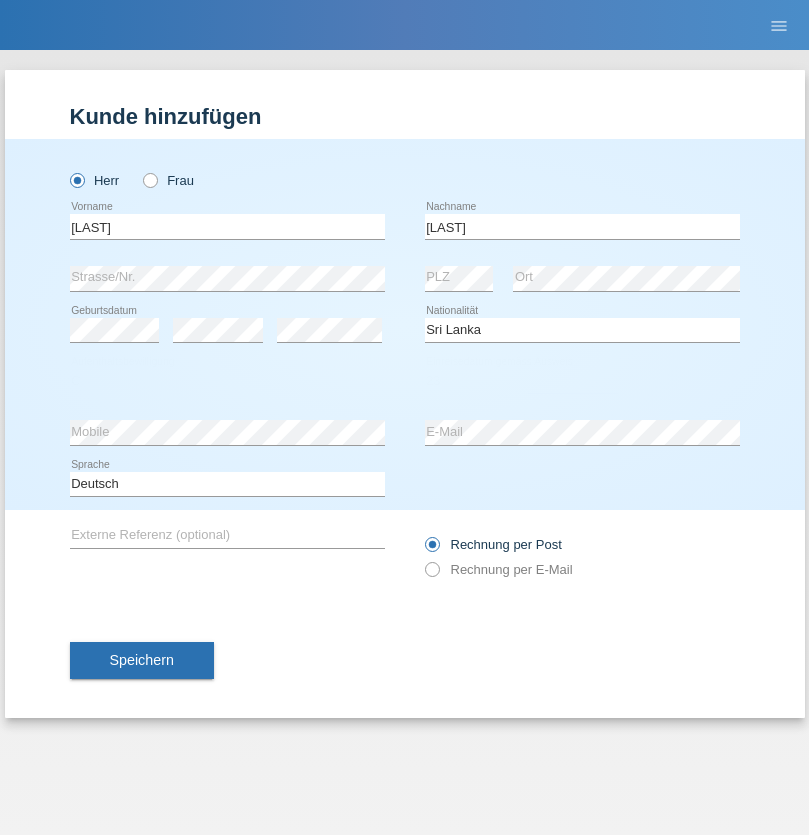 select on "03" 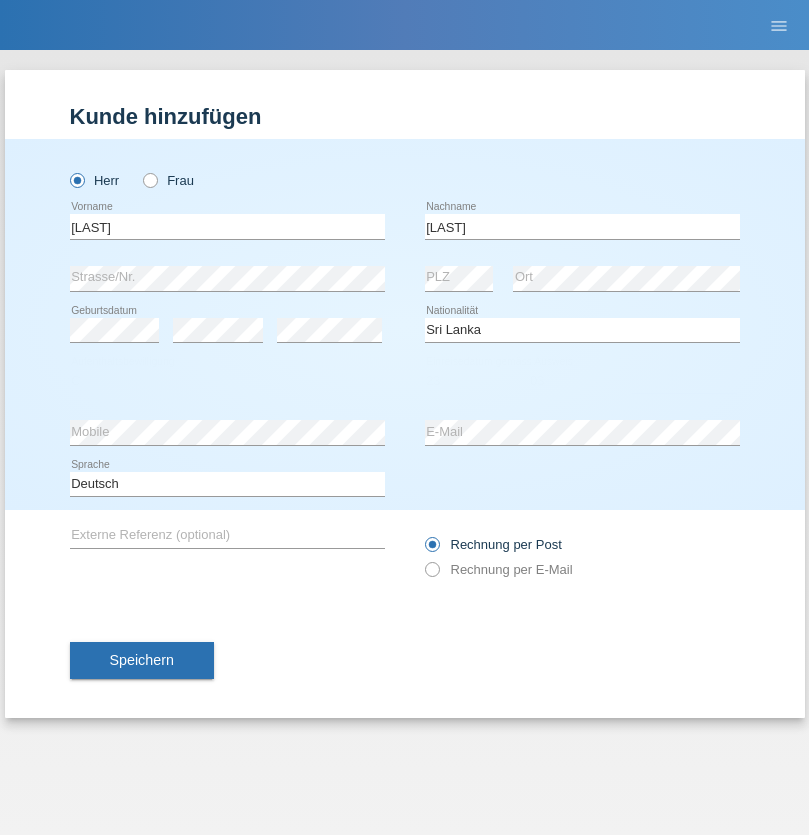 select on "2021" 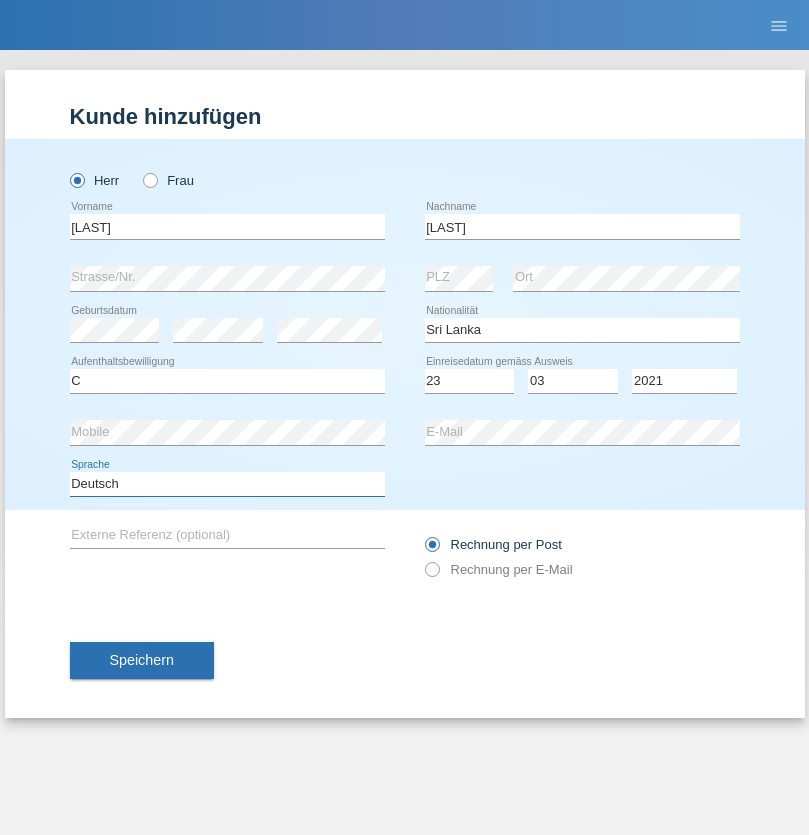 select on "en" 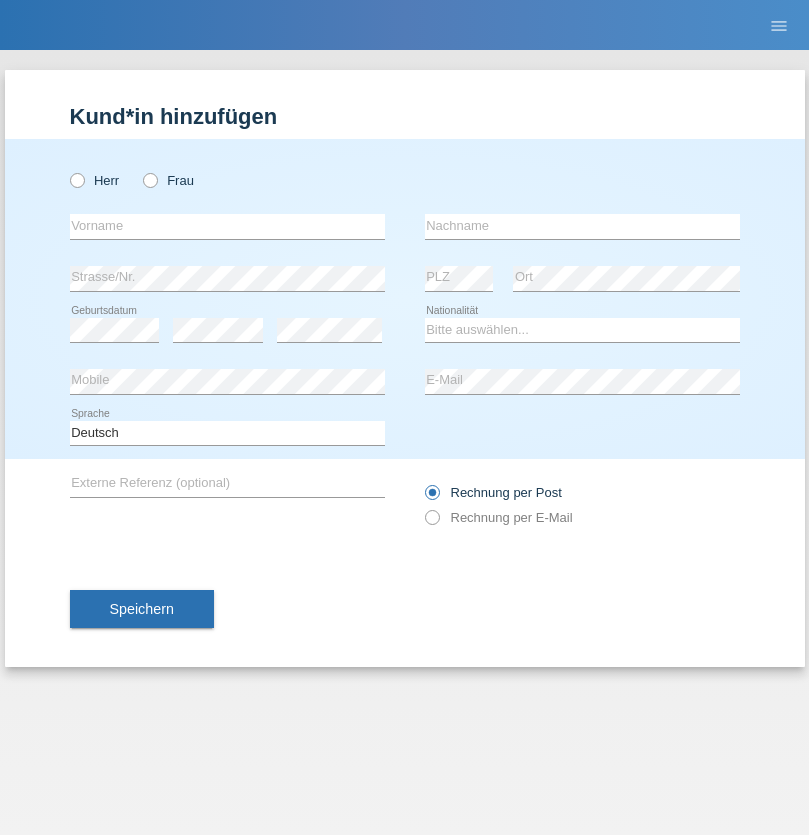 scroll, scrollTop: 0, scrollLeft: 0, axis: both 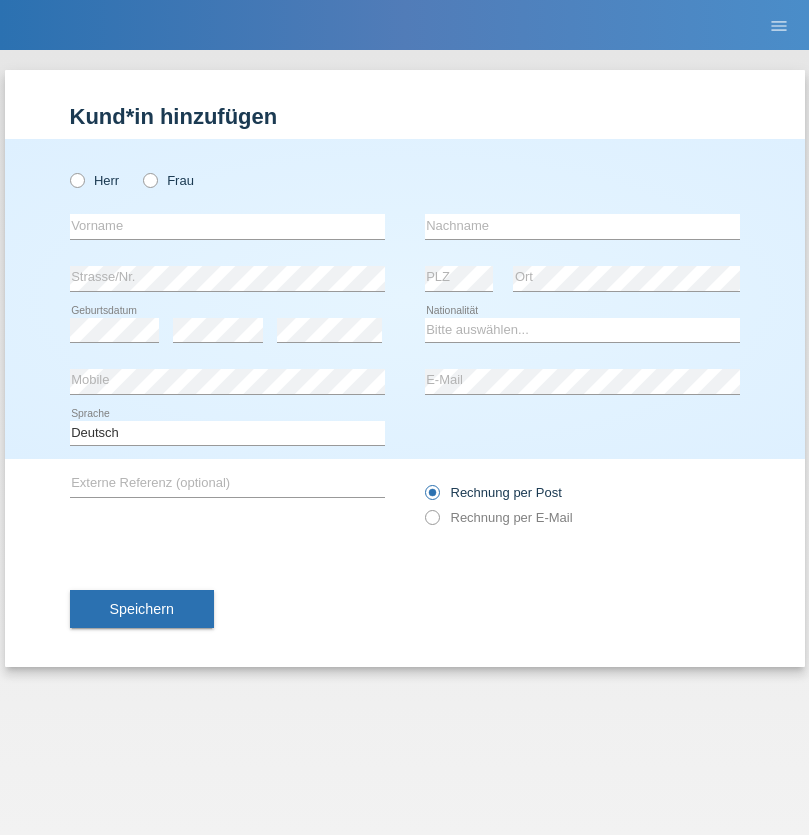 radio on "true" 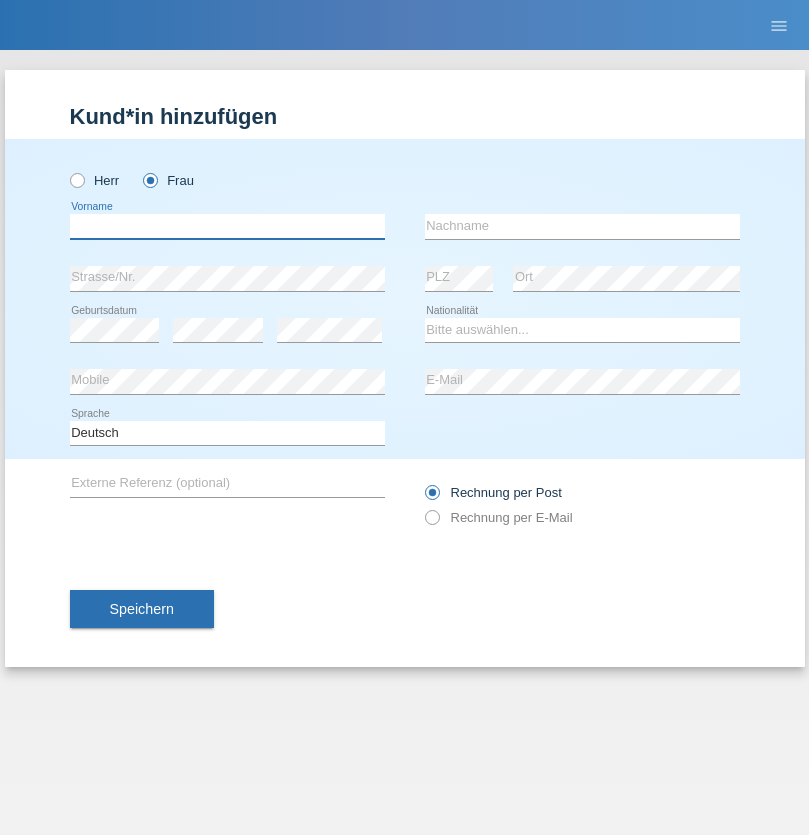 click at bounding box center (227, 226) 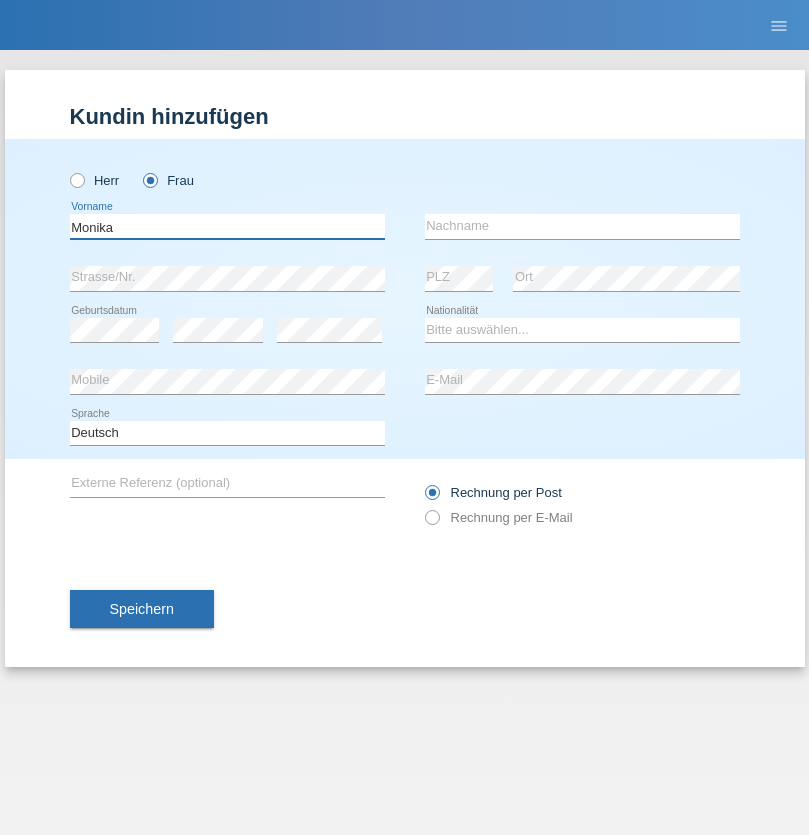 type on "Monika" 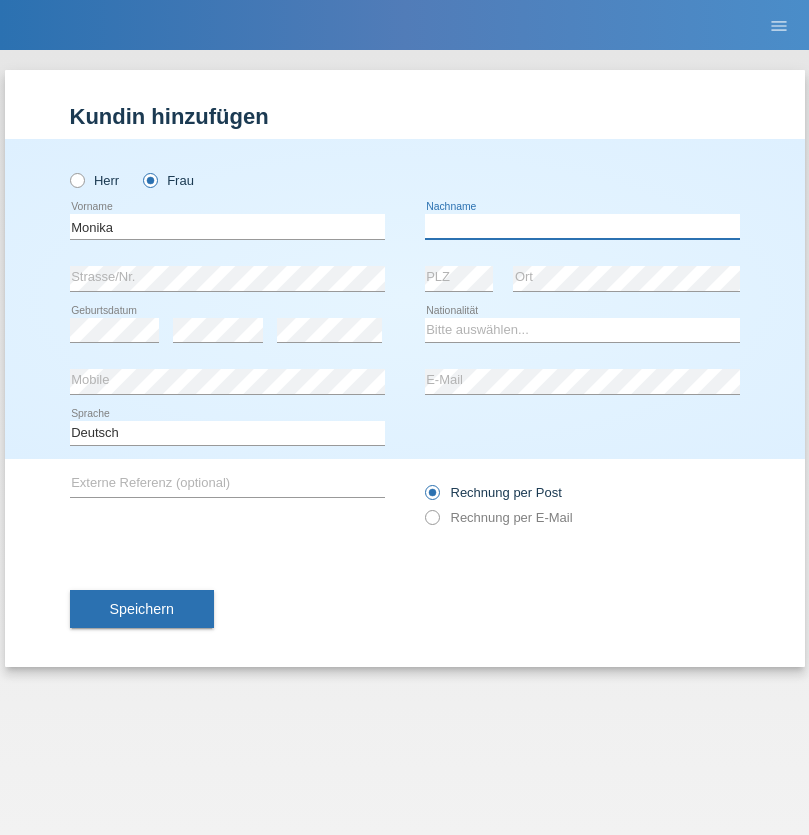 click at bounding box center [582, 226] 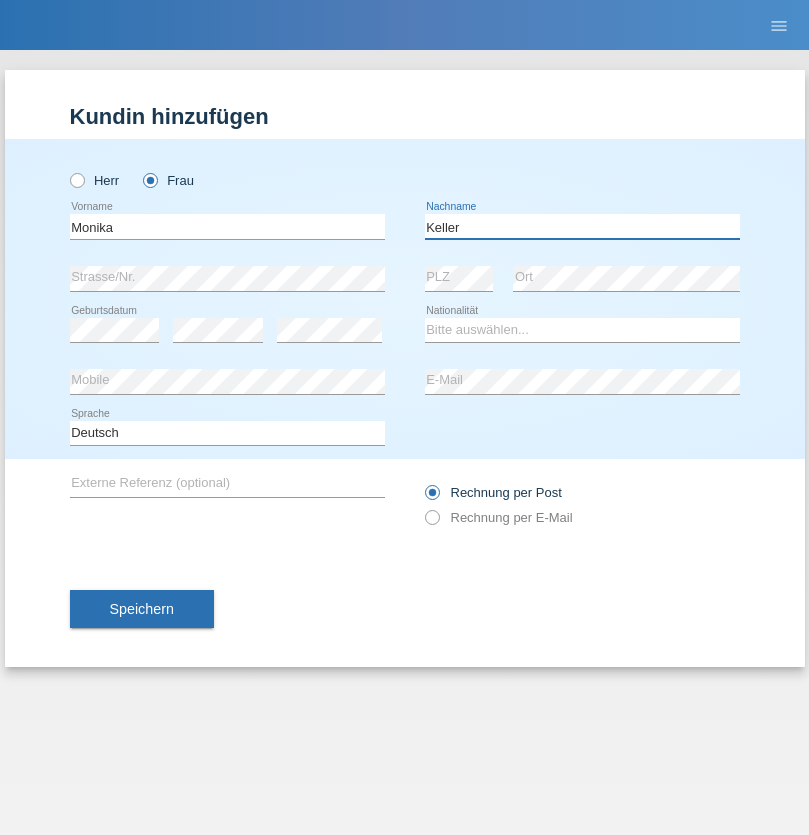 type on "Keller" 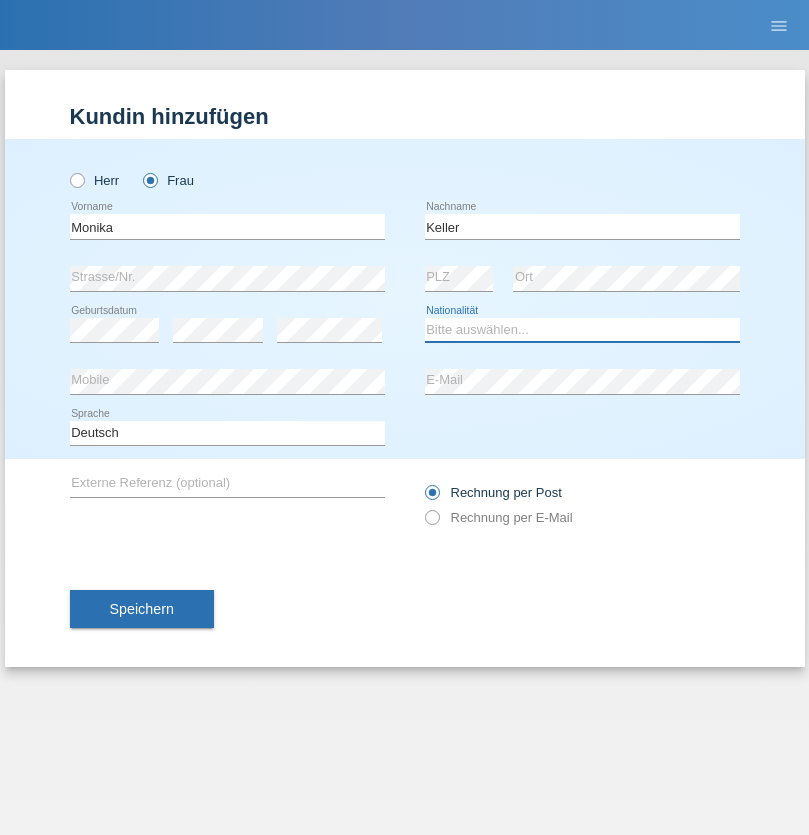select on "CH" 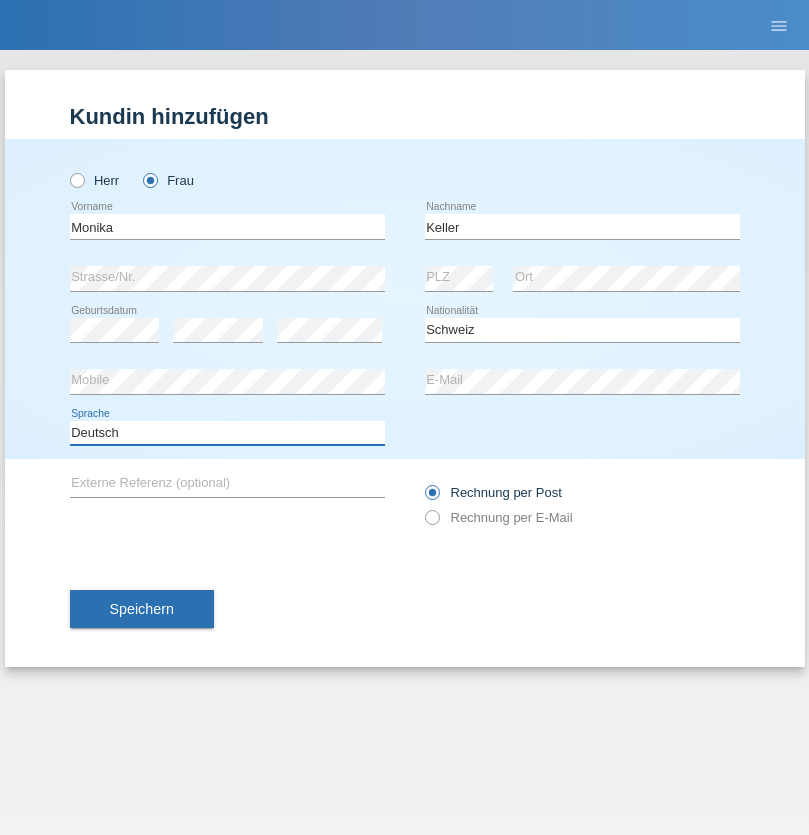 select on "en" 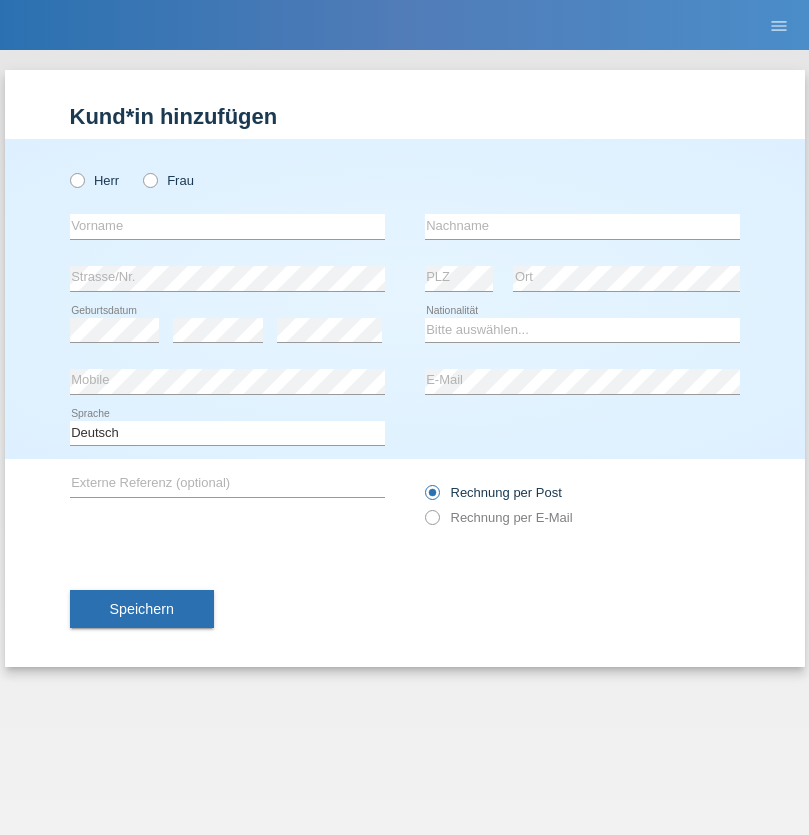 scroll, scrollTop: 0, scrollLeft: 0, axis: both 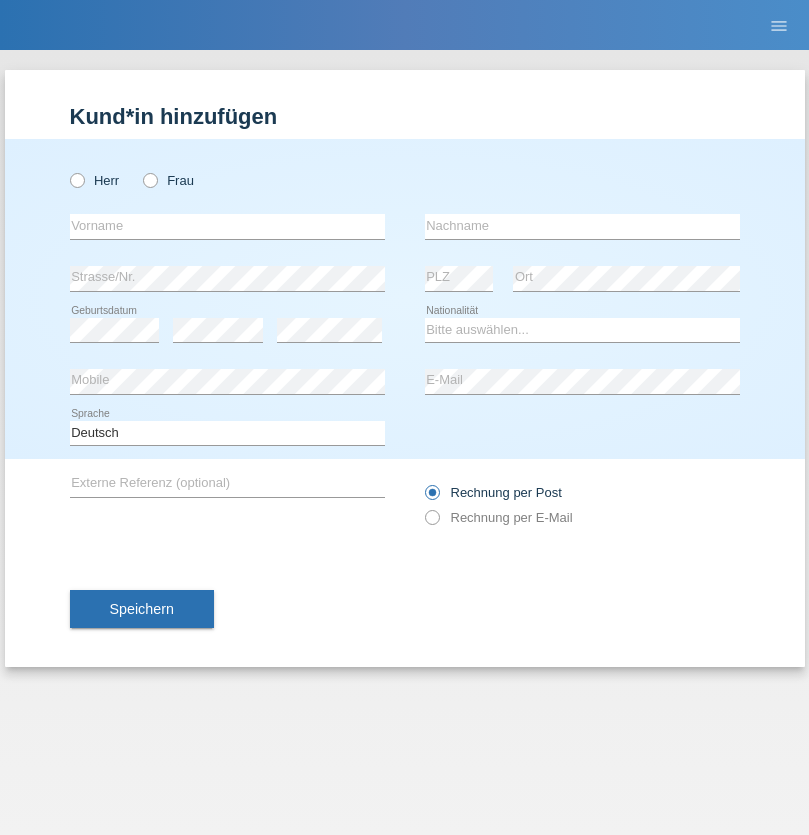 radio on "true" 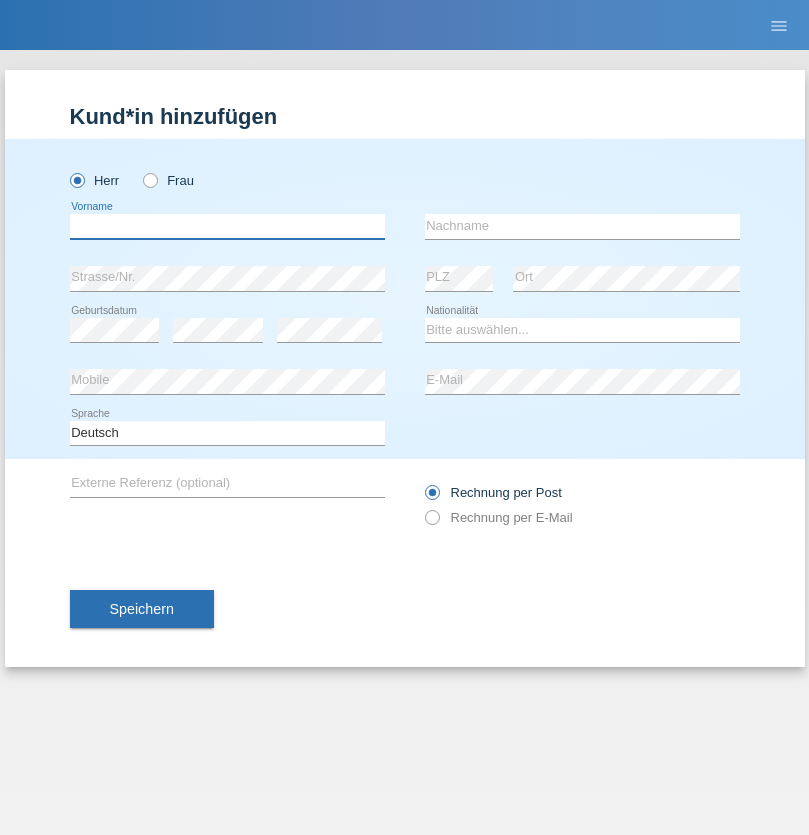 click at bounding box center (227, 226) 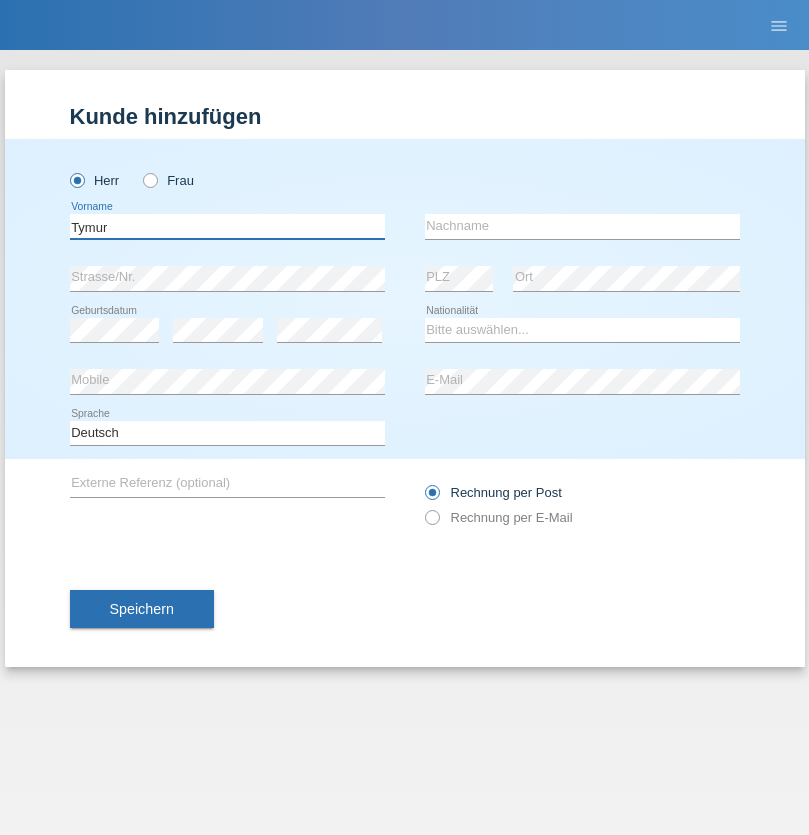 type on "Tymur" 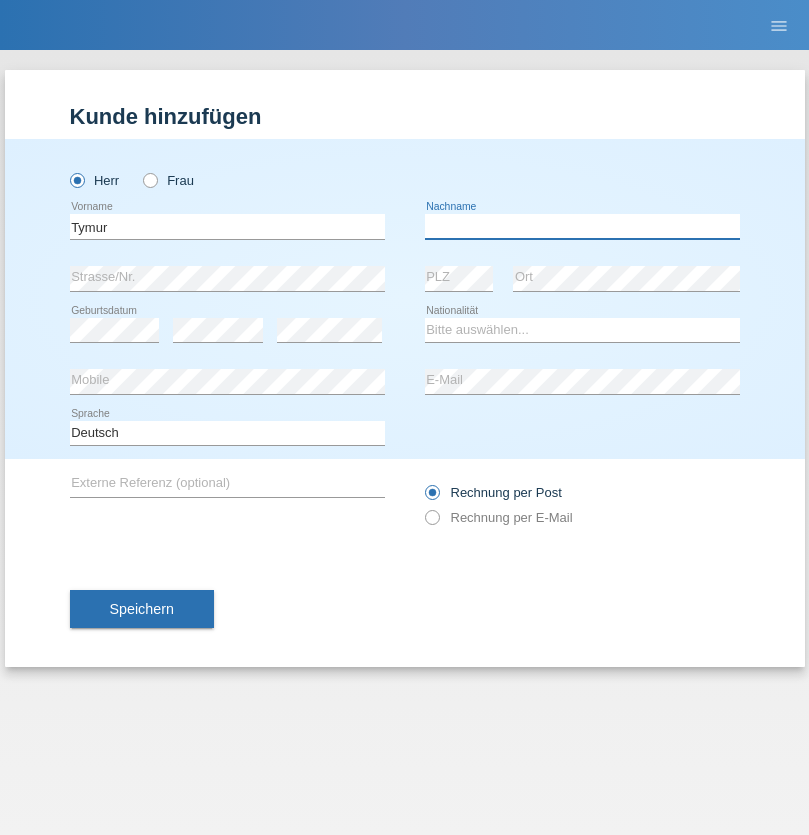 click at bounding box center [582, 226] 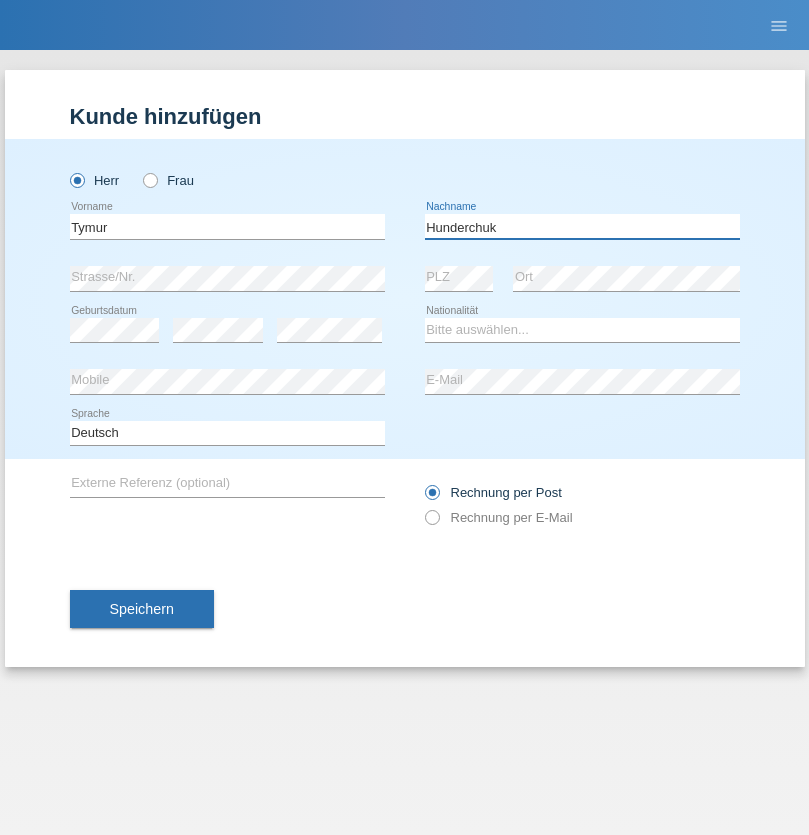 type on "Hunderchuk" 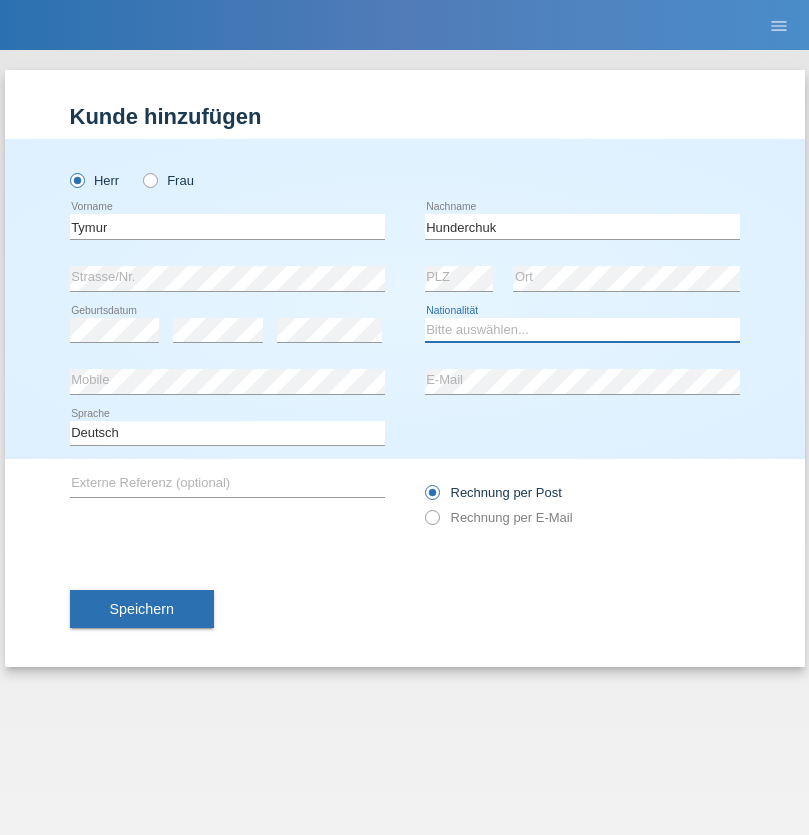 select on "UA" 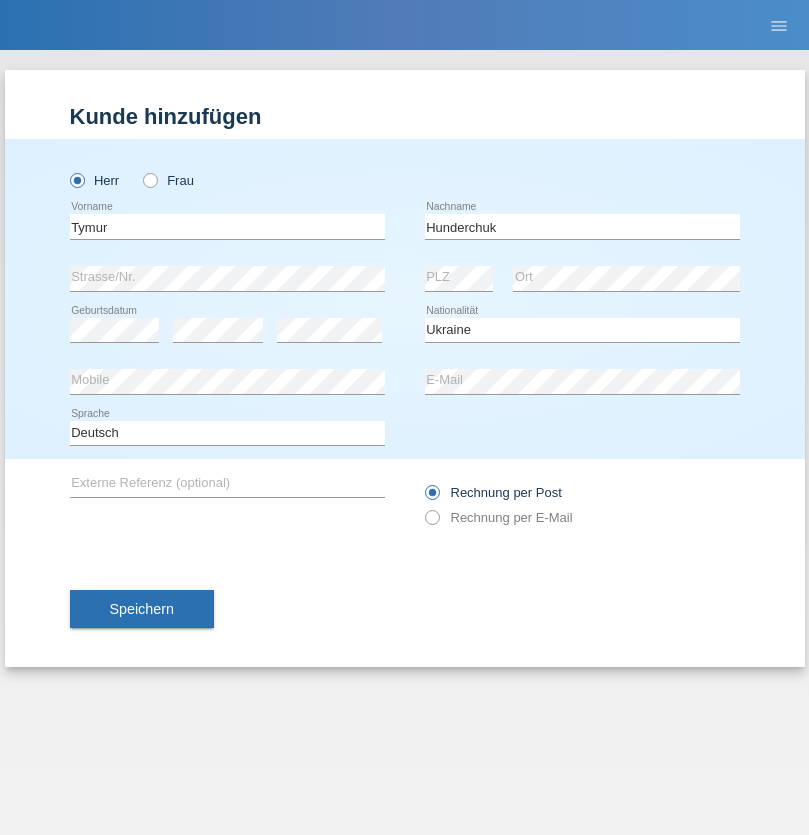select on "C" 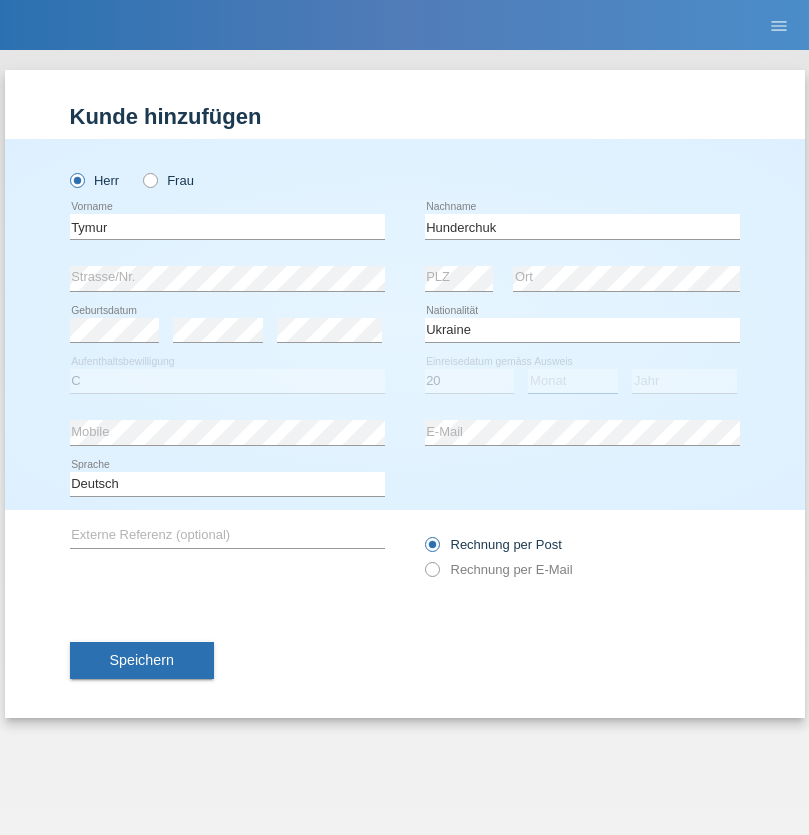 select on "08" 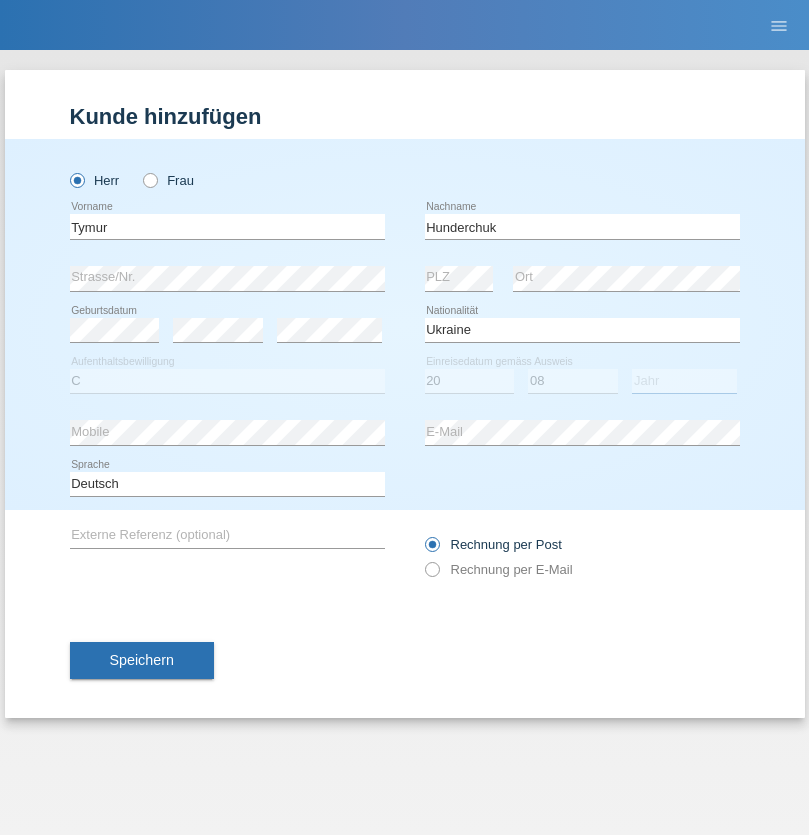 select on "2021" 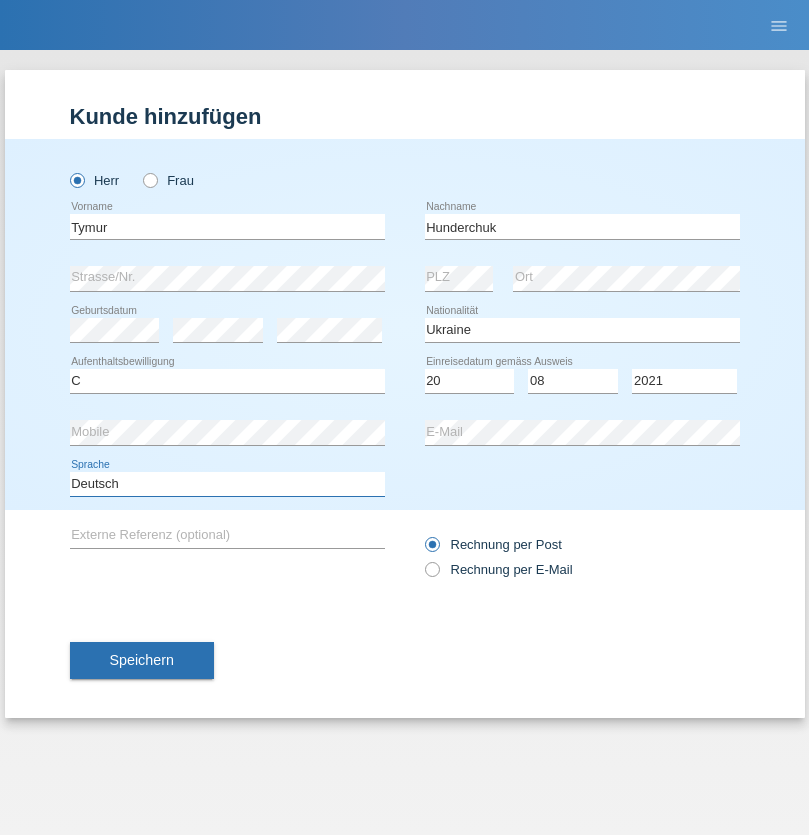 select on "en" 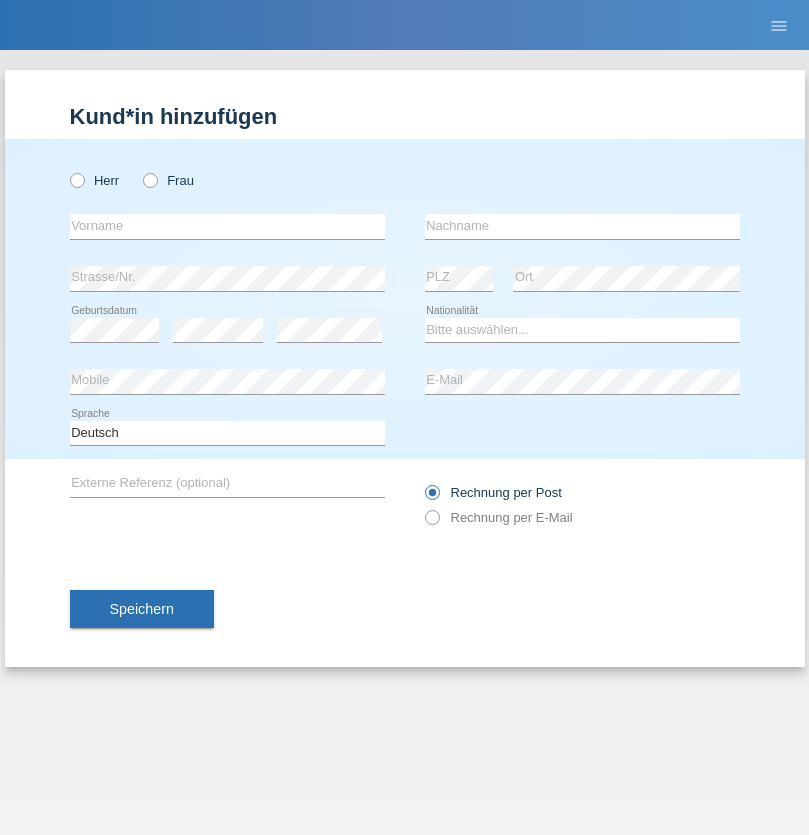scroll, scrollTop: 0, scrollLeft: 0, axis: both 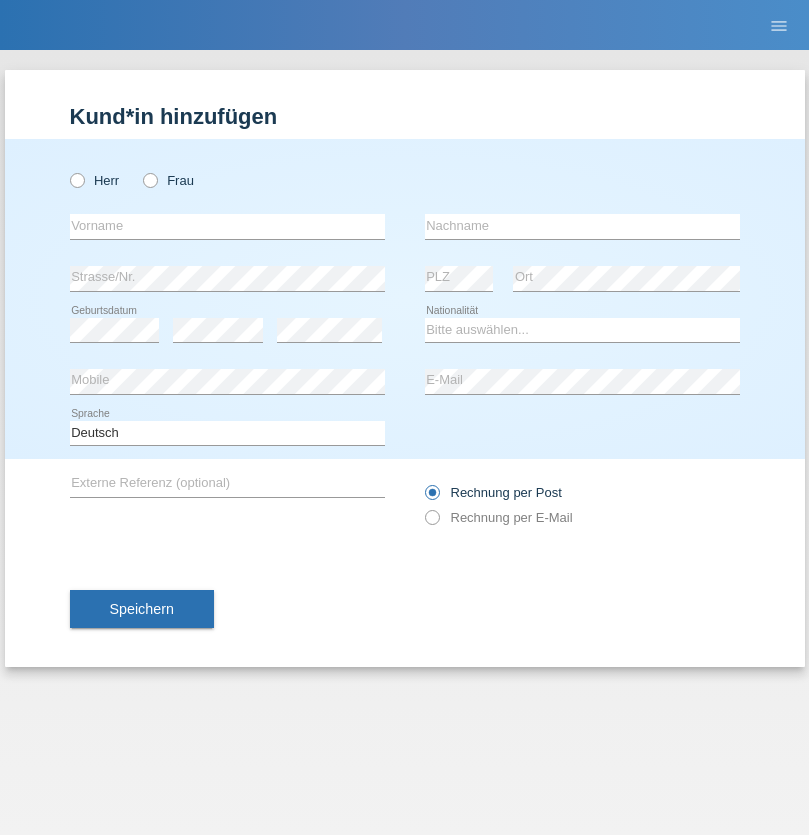 radio on "true" 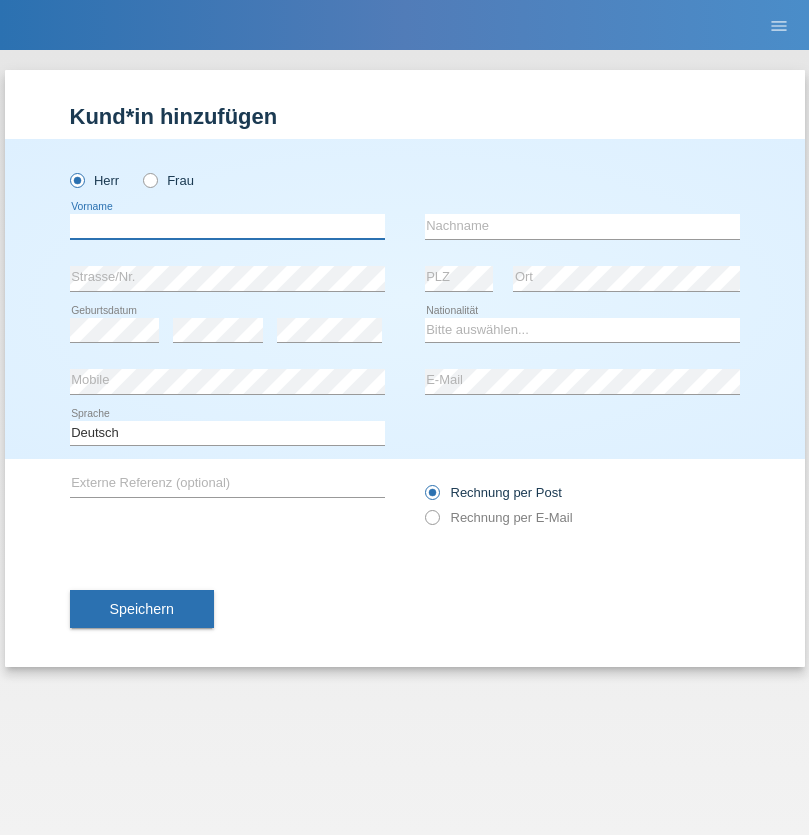 click at bounding box center (227, 226) 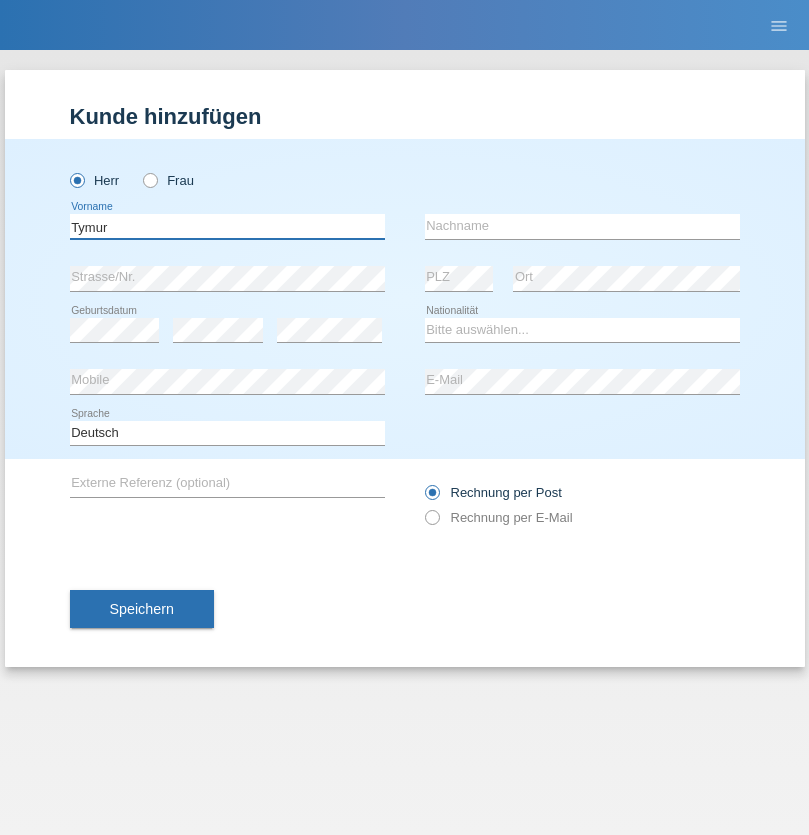 type on "Tymur" 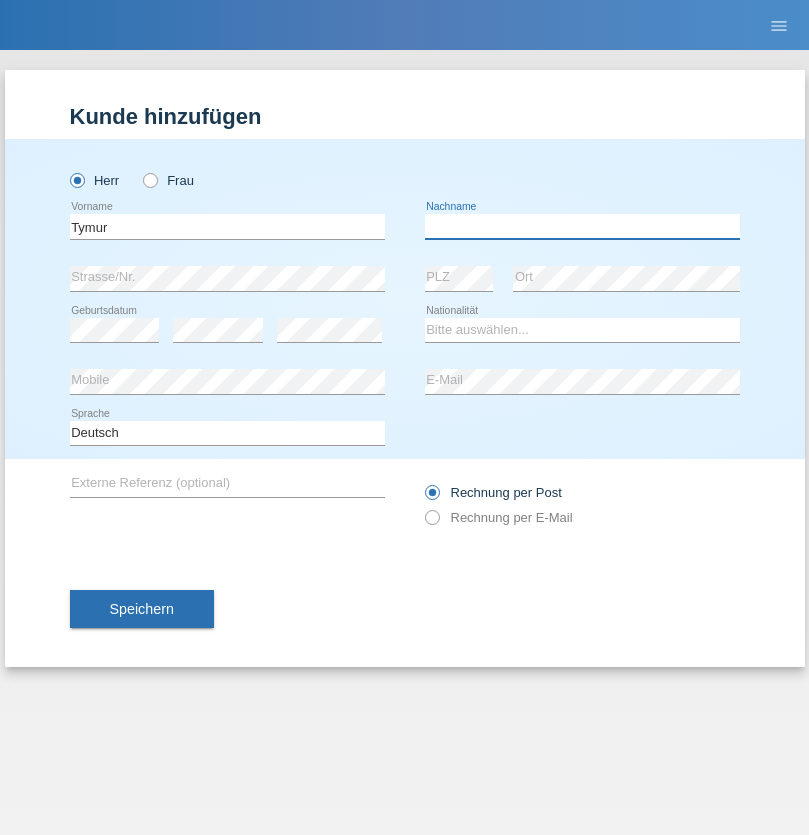 click at bounding box center [582, 226] 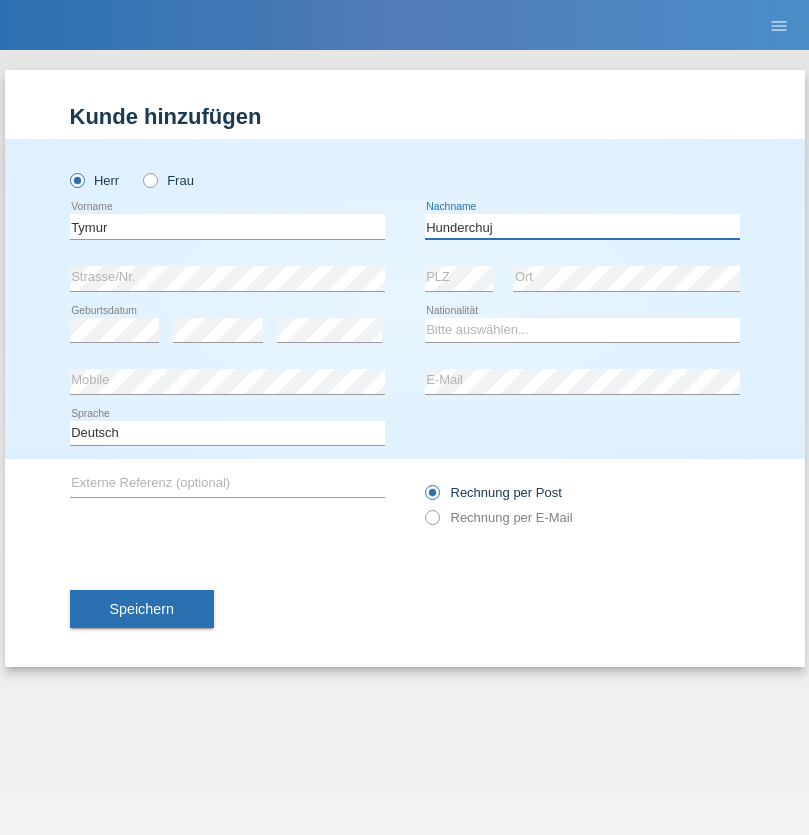 type on "Hunderchuj" 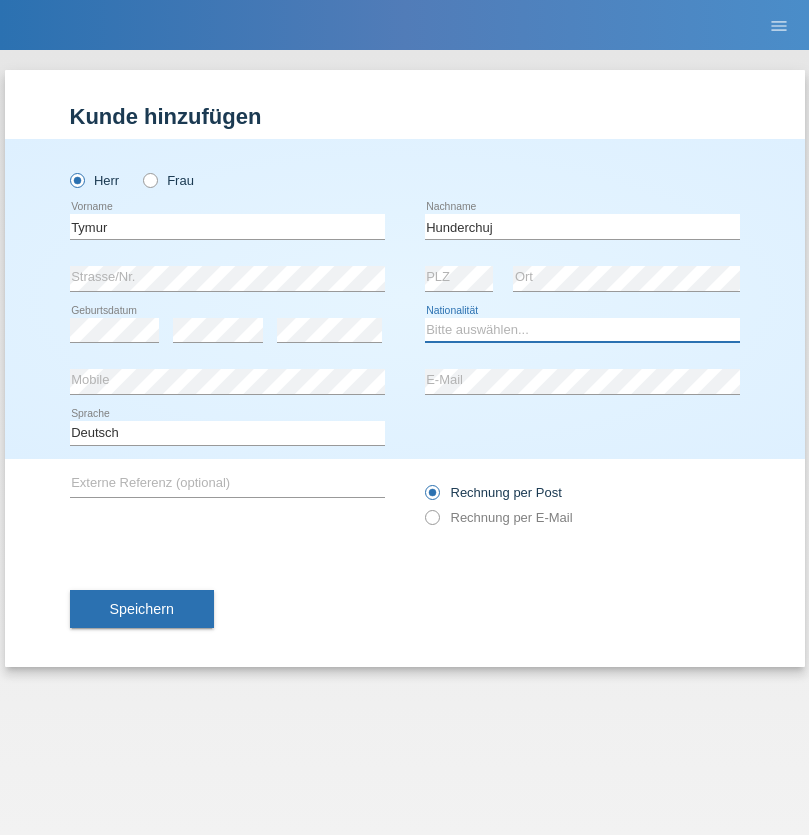 select on "UA" 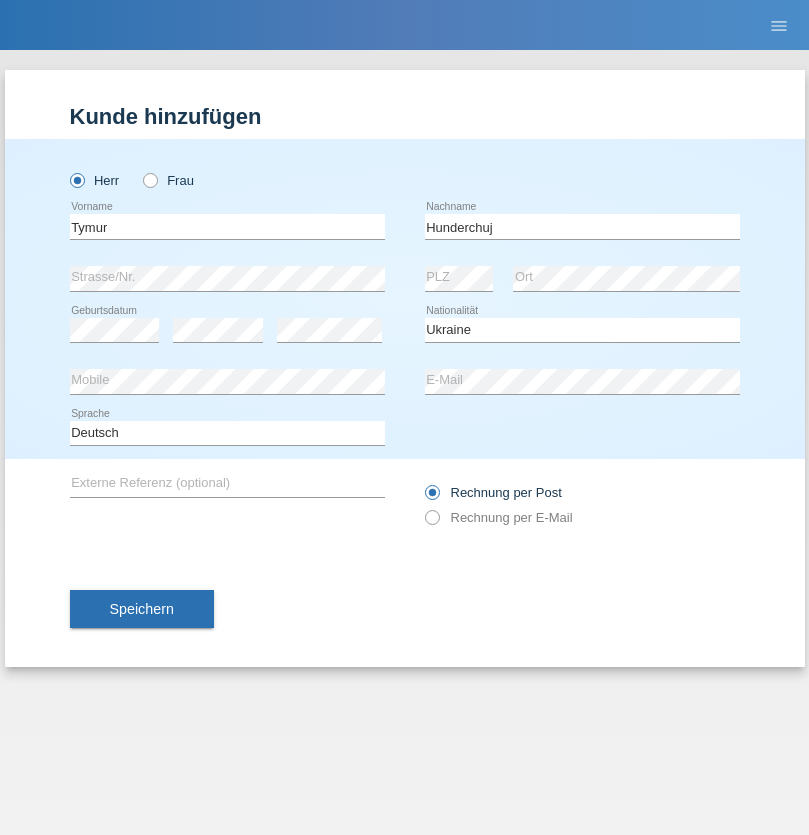select on "C" 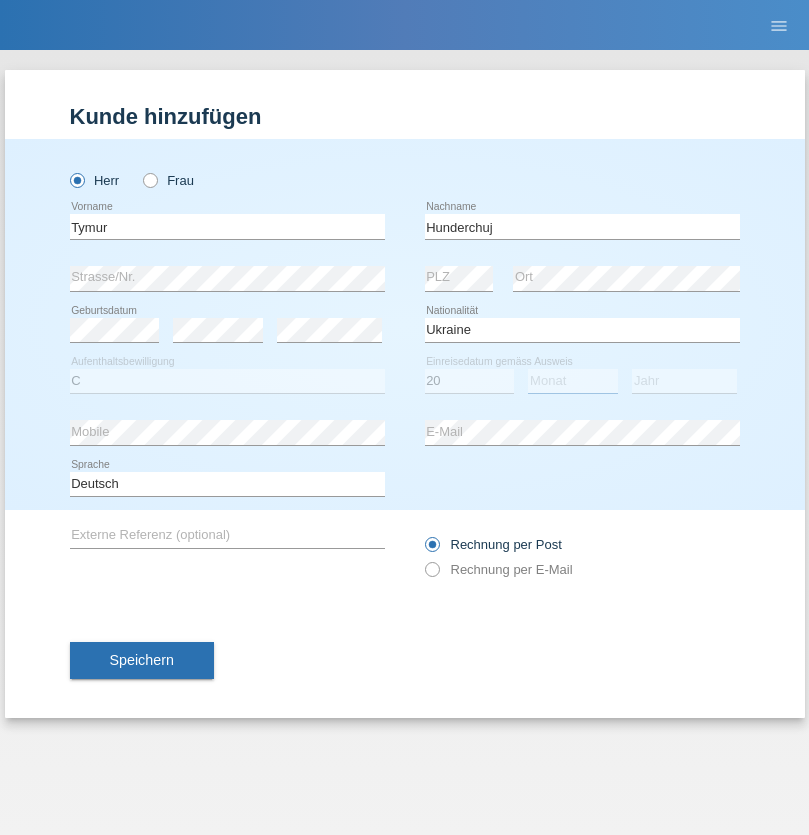 select on "08" 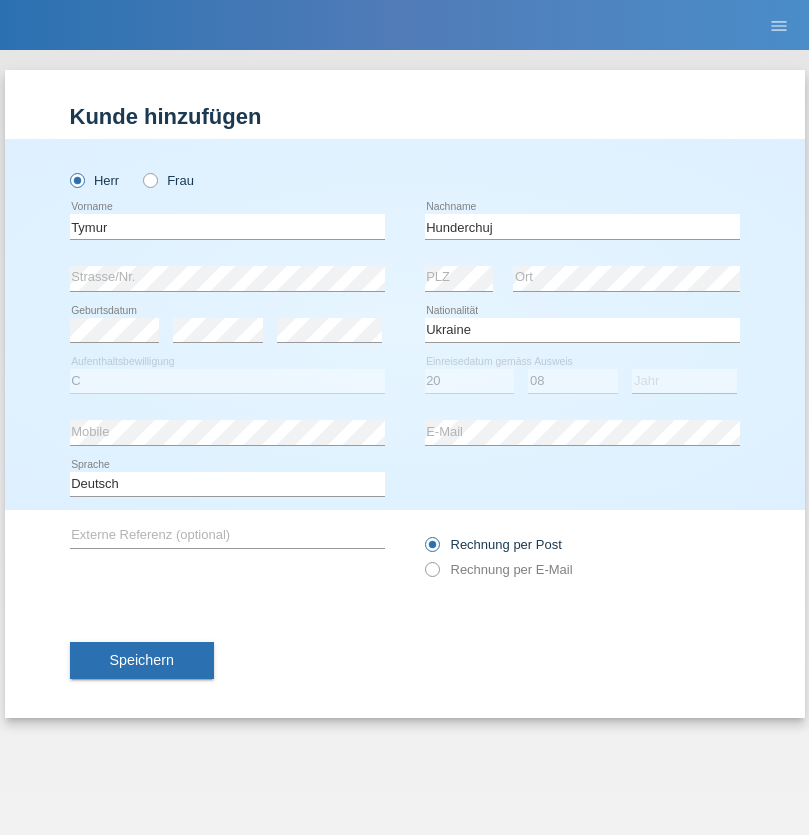 select on "2021" 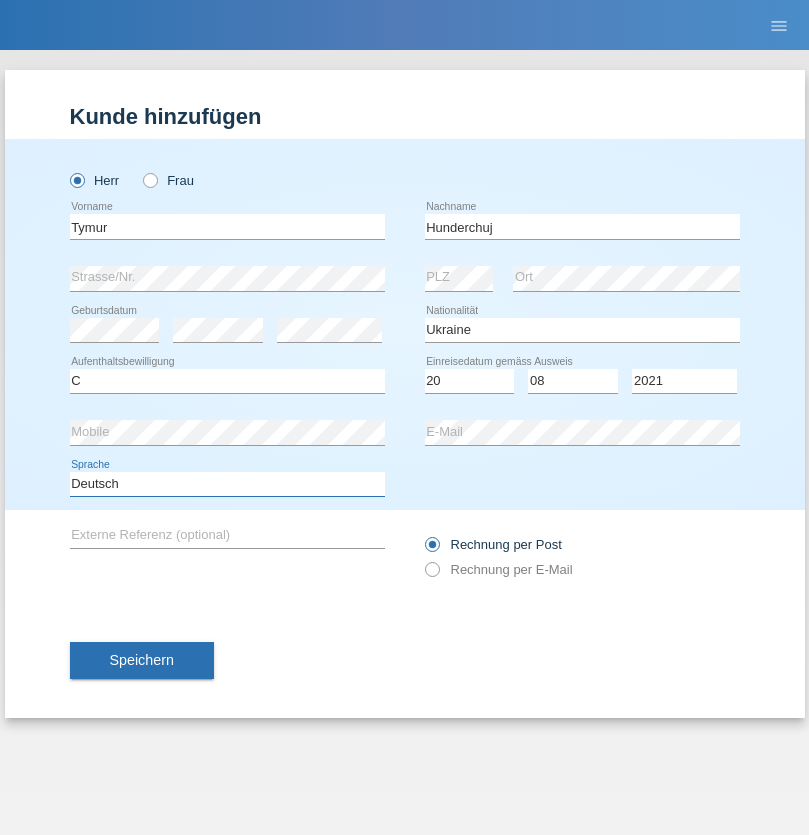select on "en" 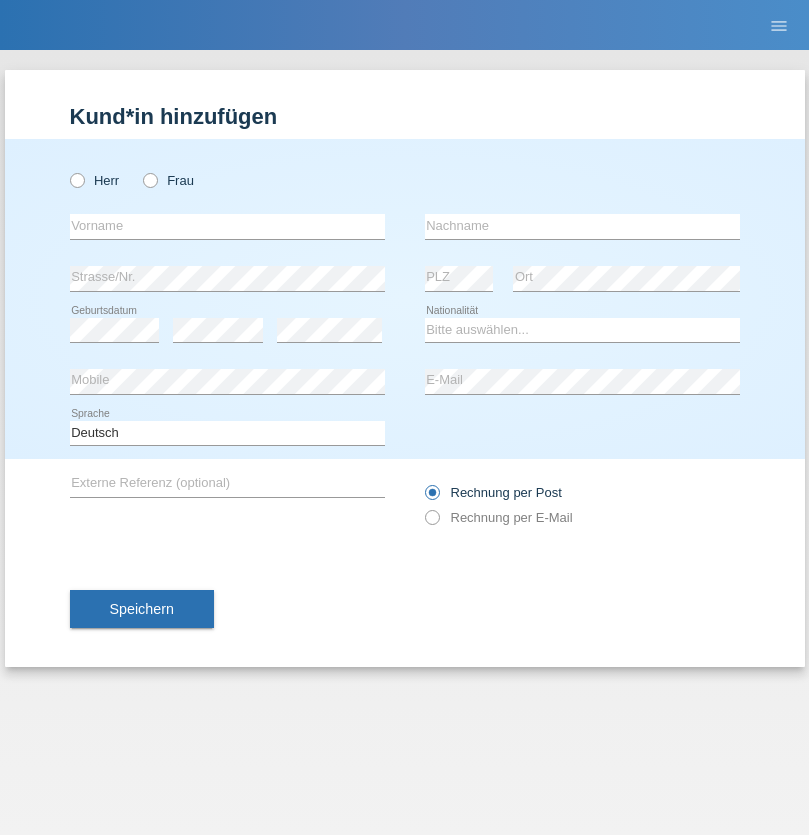 scroll, scrollTop: 0, scrollLeft: 0, axis: both 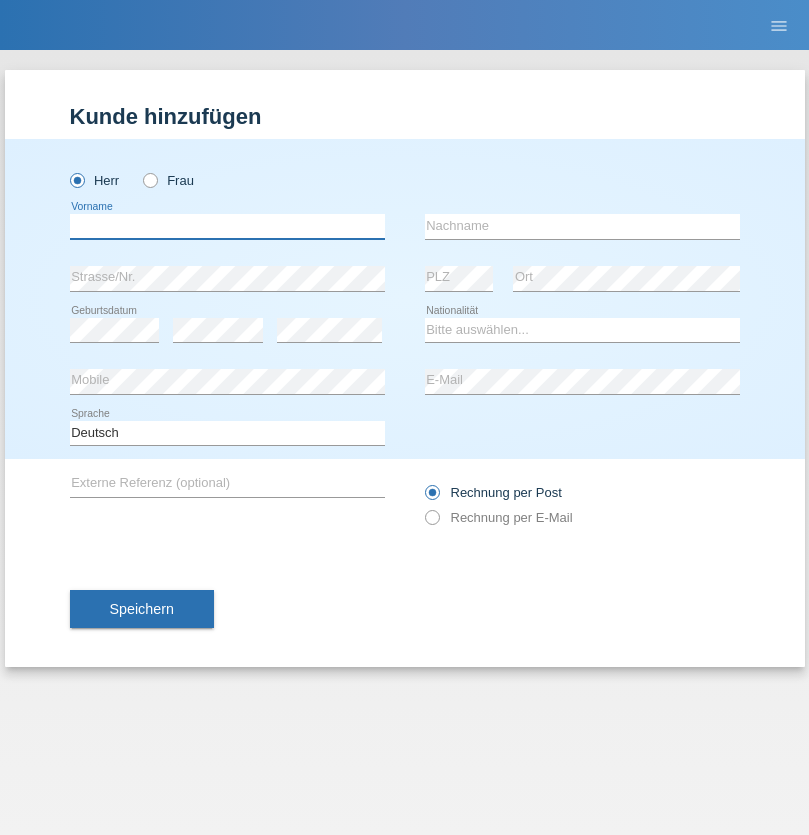 click at bounding box center (227, 226) 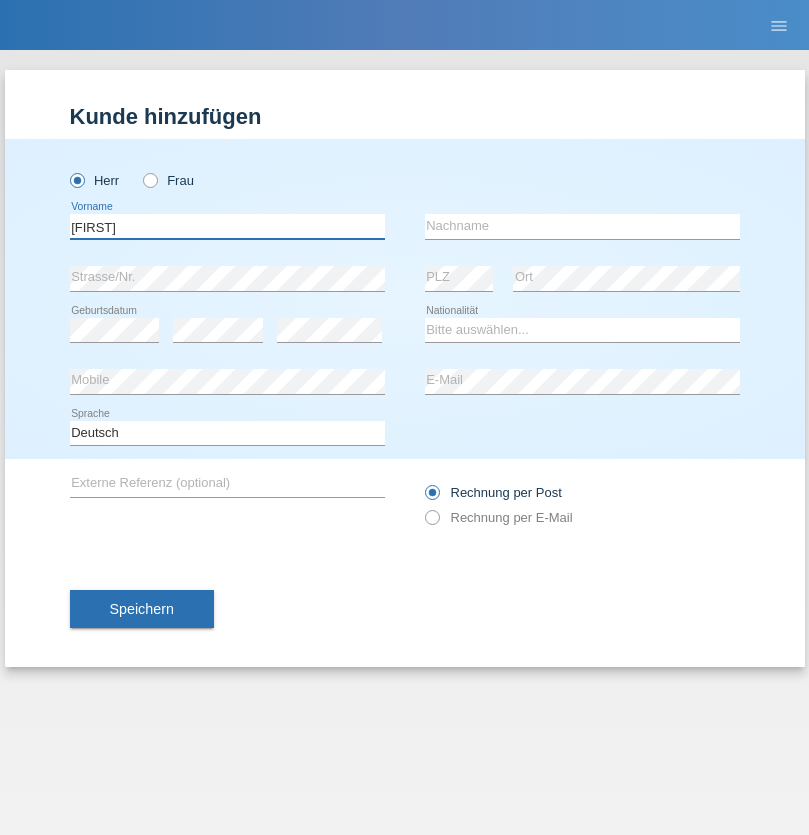 type on "[FIRST]" 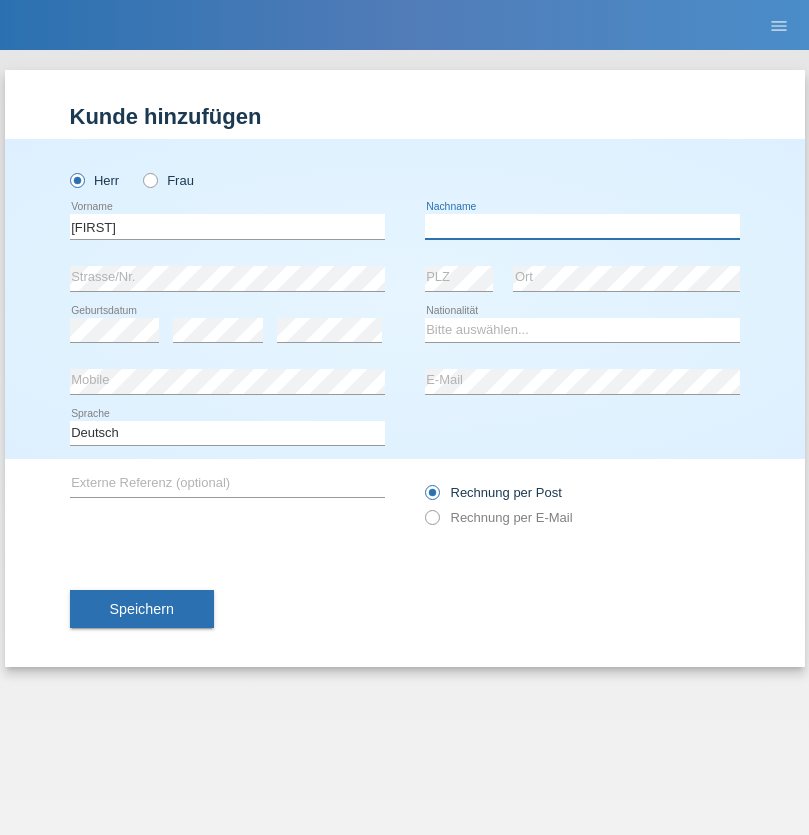 click at bounding box center (582, 226) 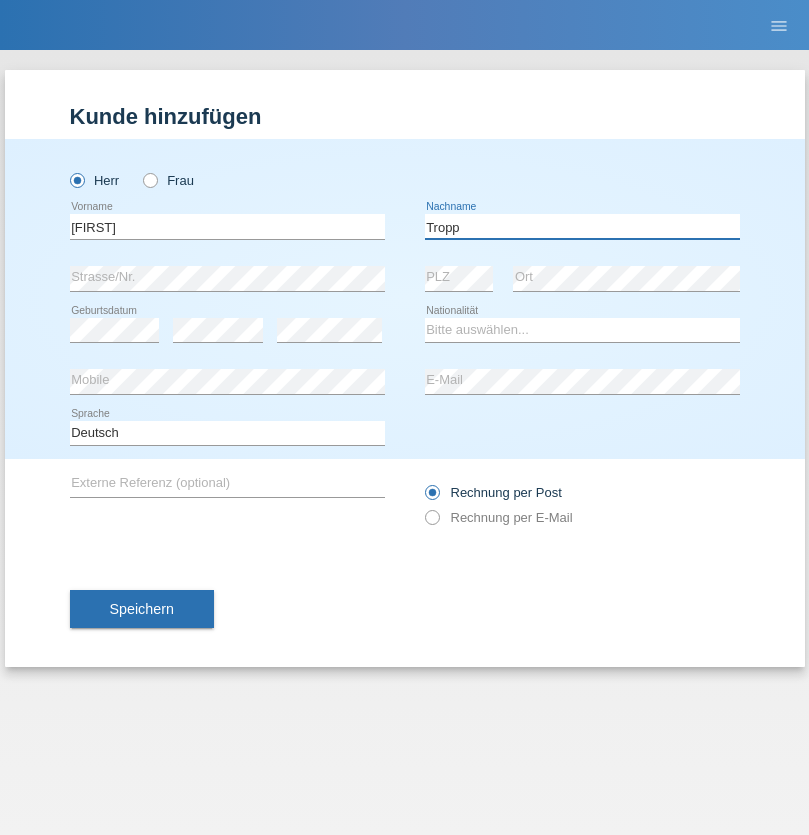 type on "Tropp" 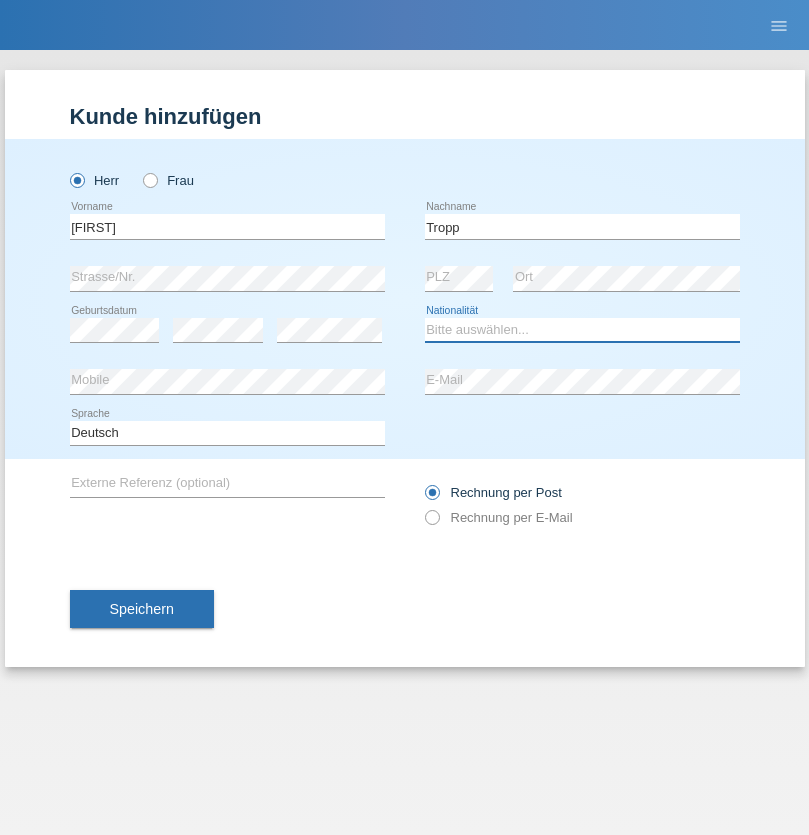 select on "SK" 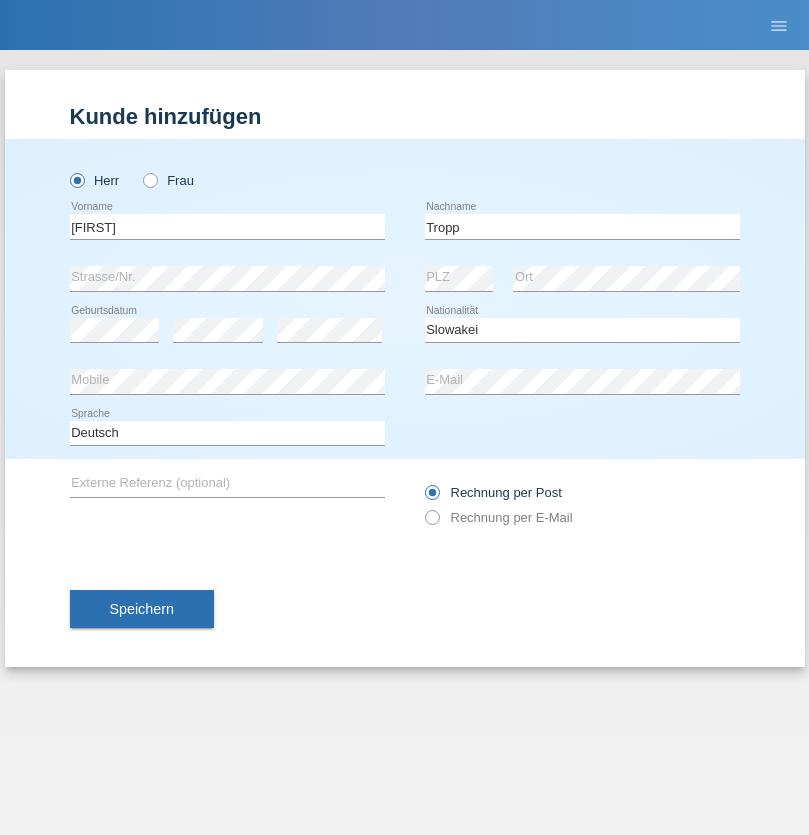select on "C" 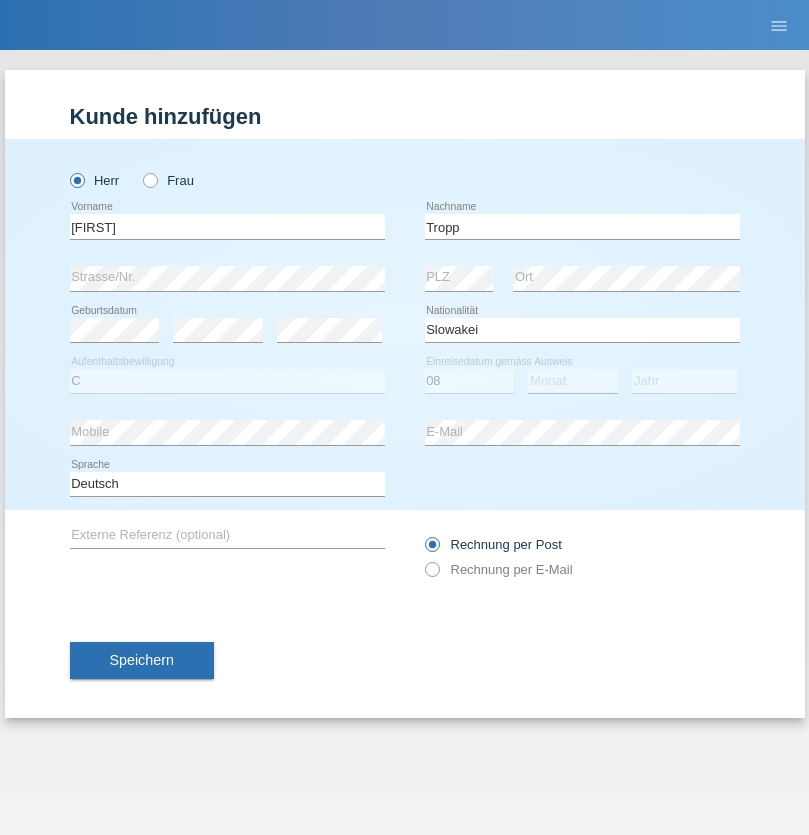 select on "08" 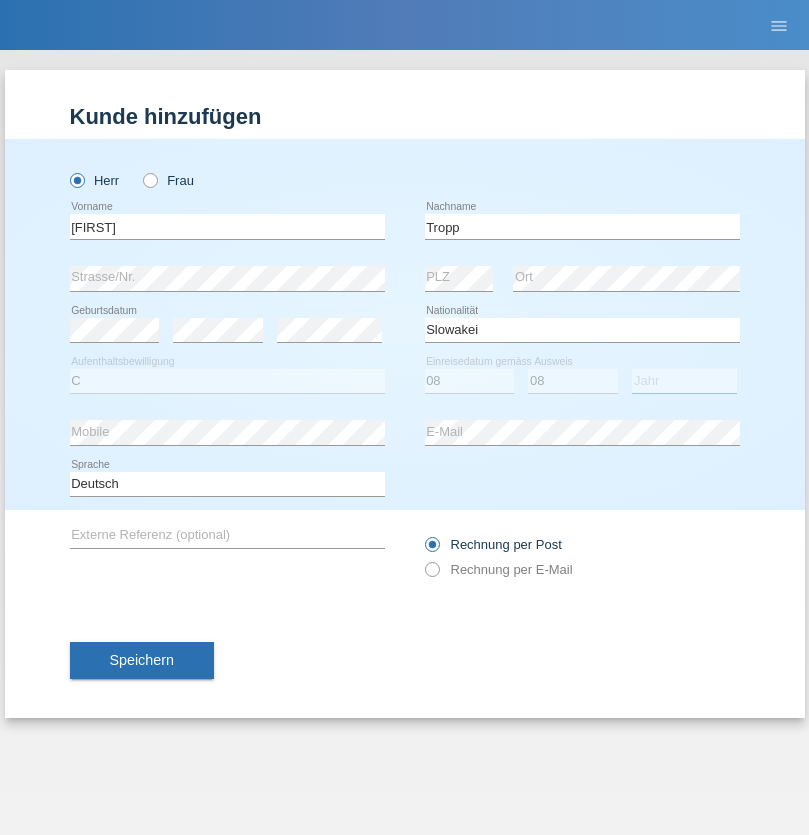 select on "2021" 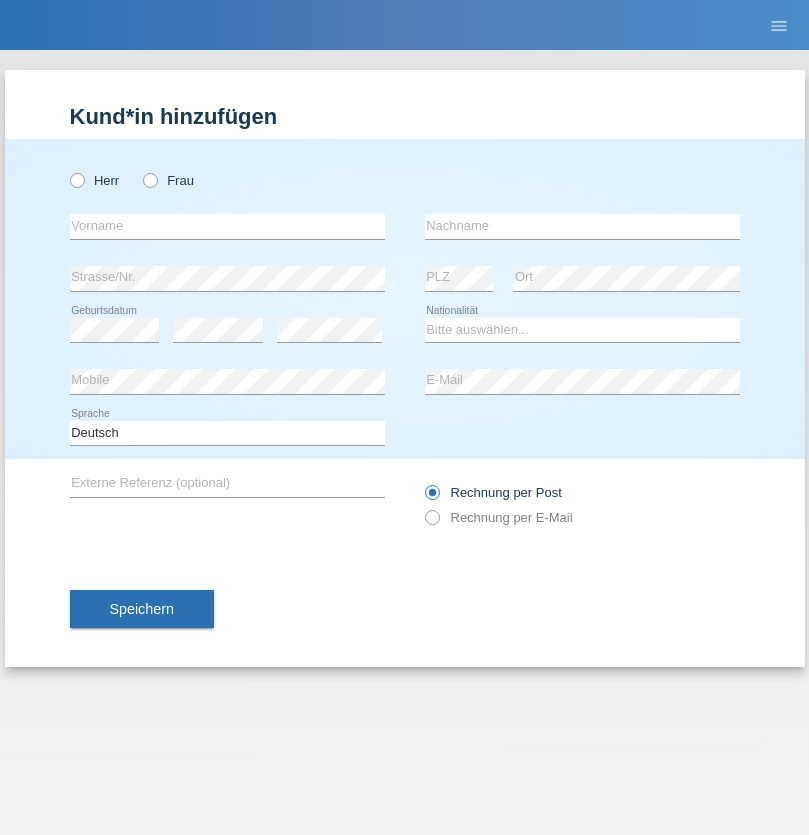 scroll, scrollTop: 0, scrollLeft: 0, axis: both 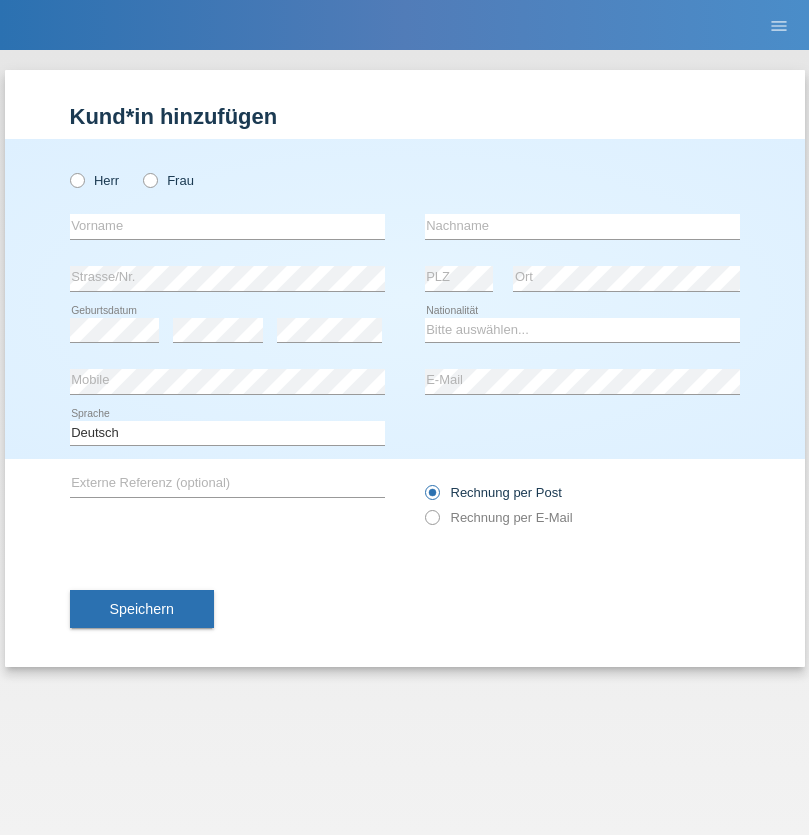 radio on "true" 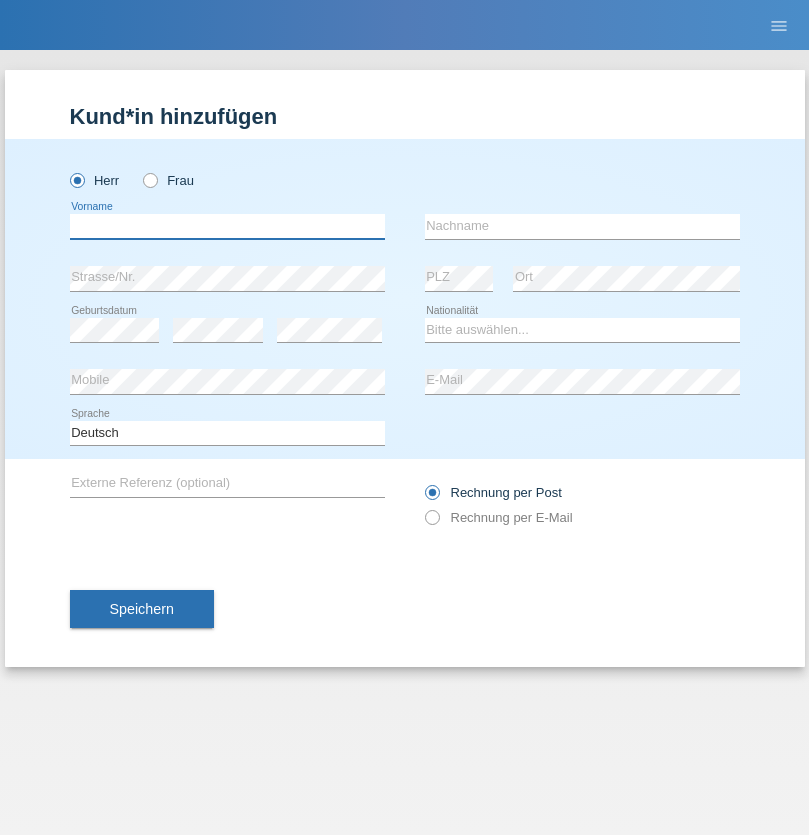 click at bounding box center [227, 226] 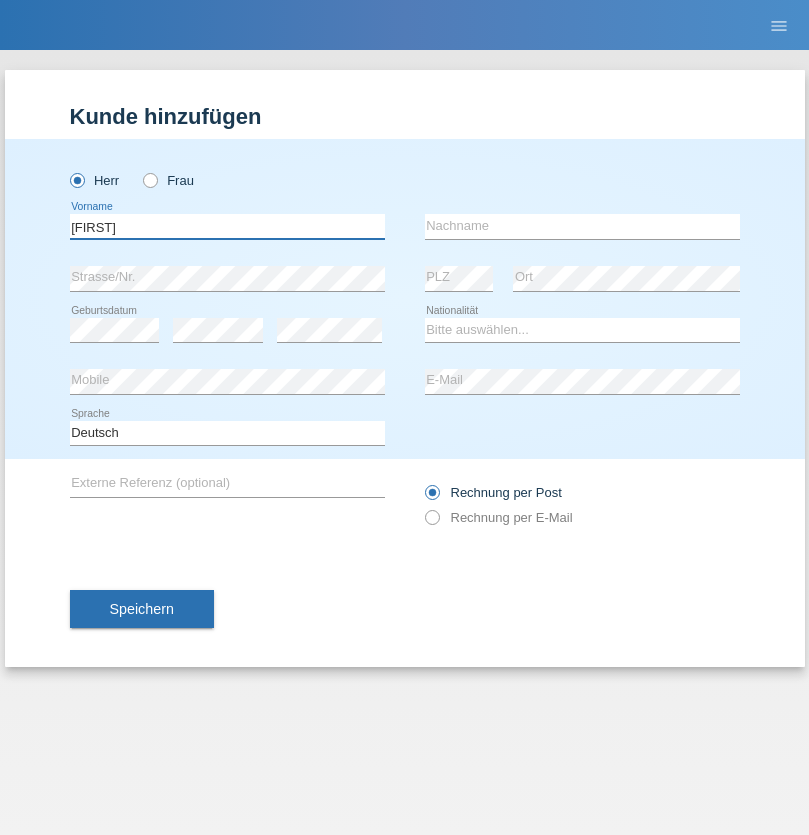 type on "[FIRST]" 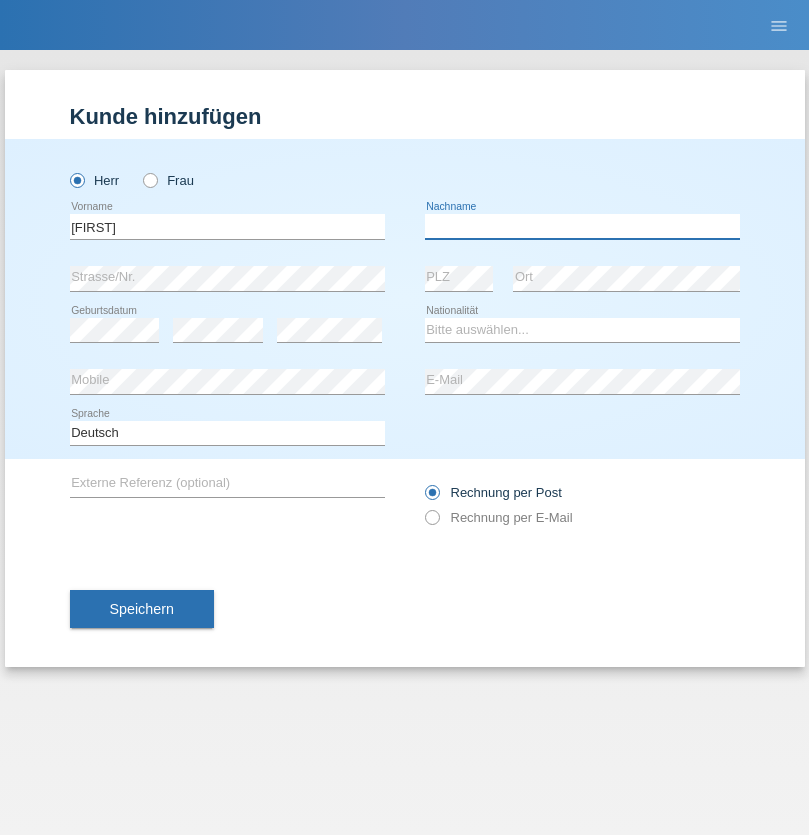 click at bounding box center (582, 226) 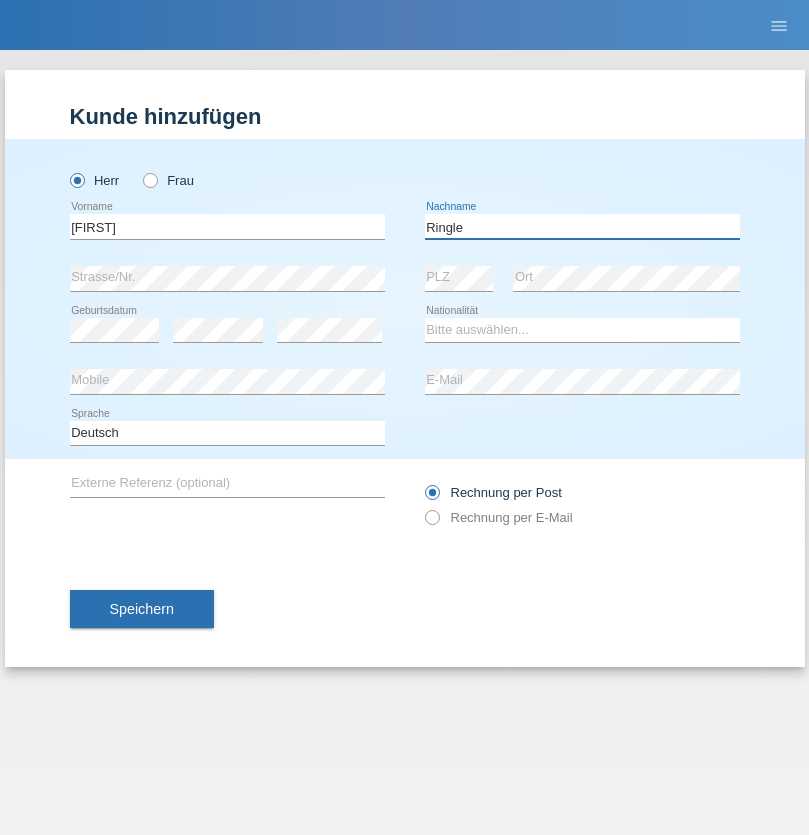 type on "Ringle" 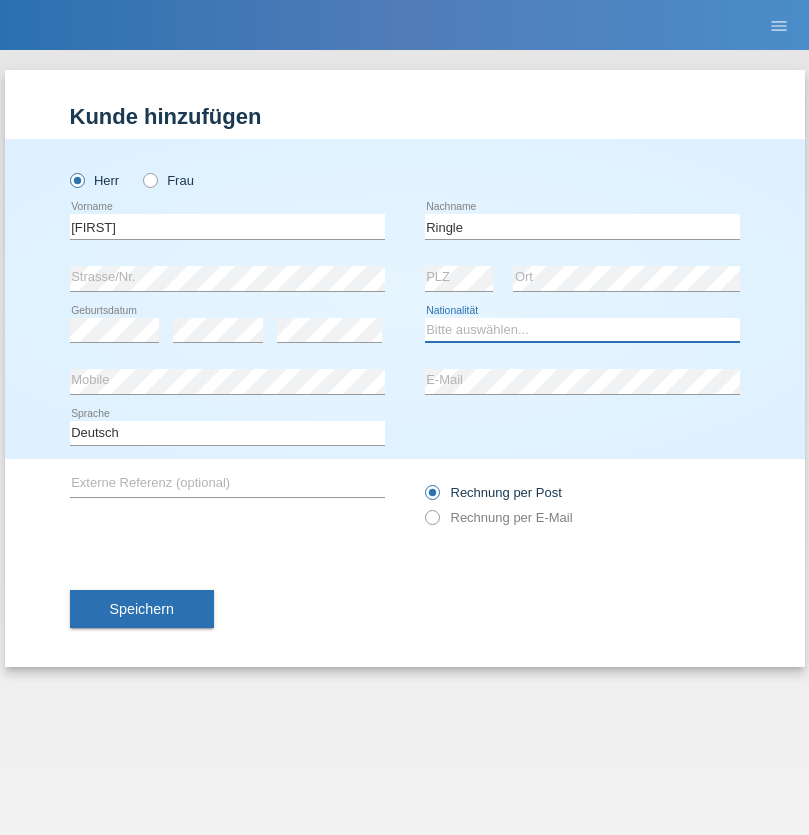 select on "DE" 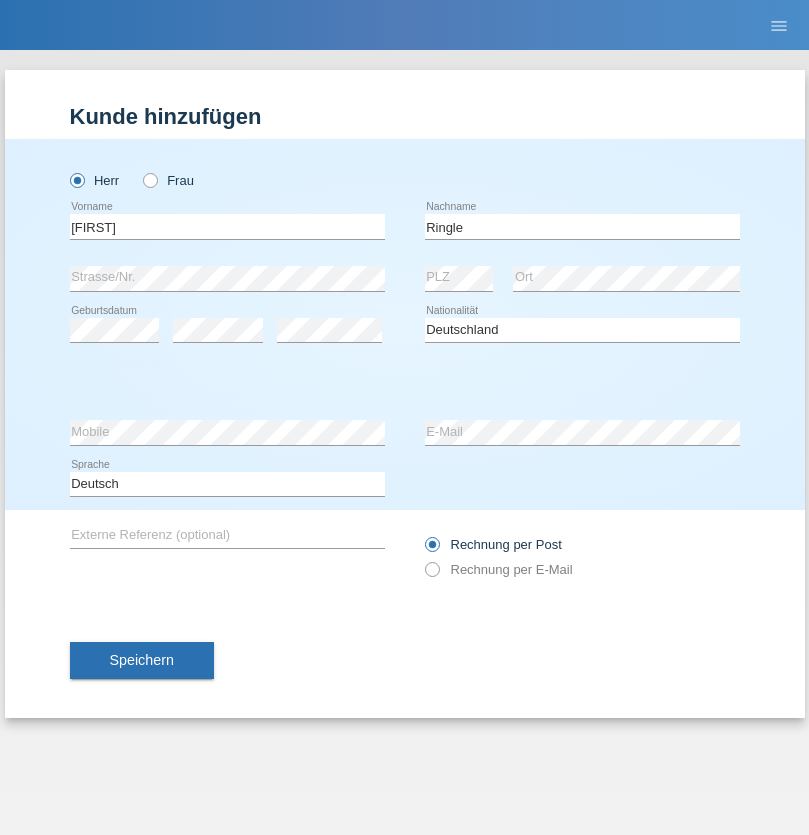 select on "C" 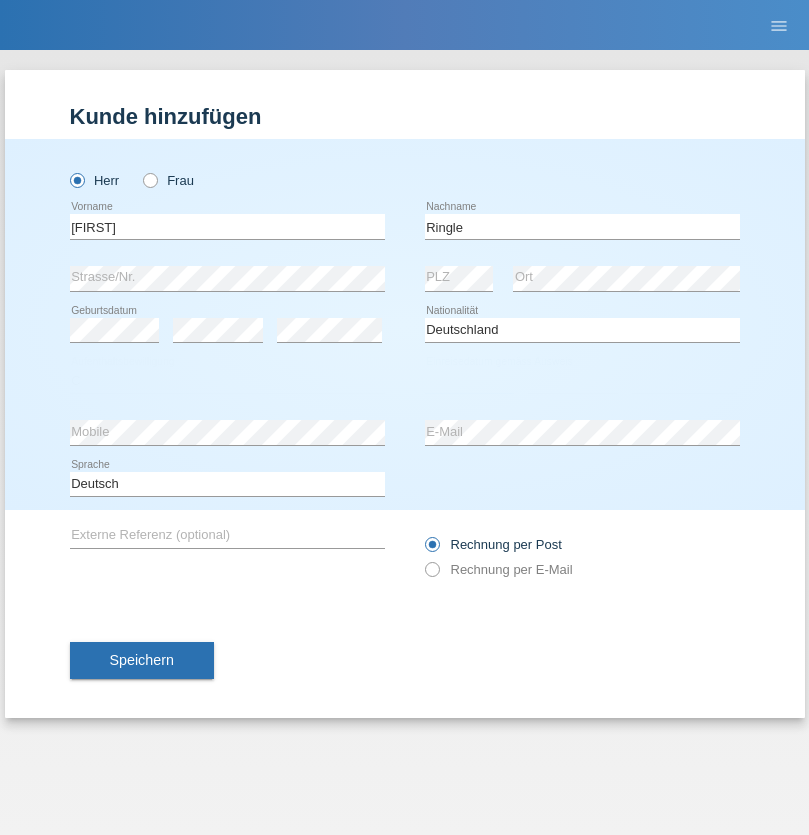 select on "06" 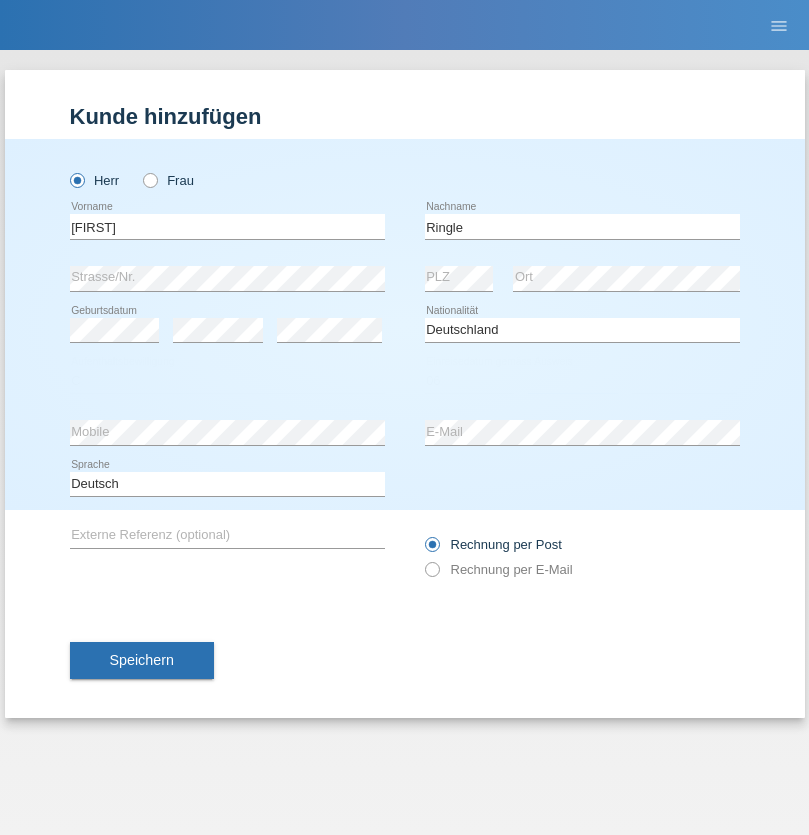 select on "01" 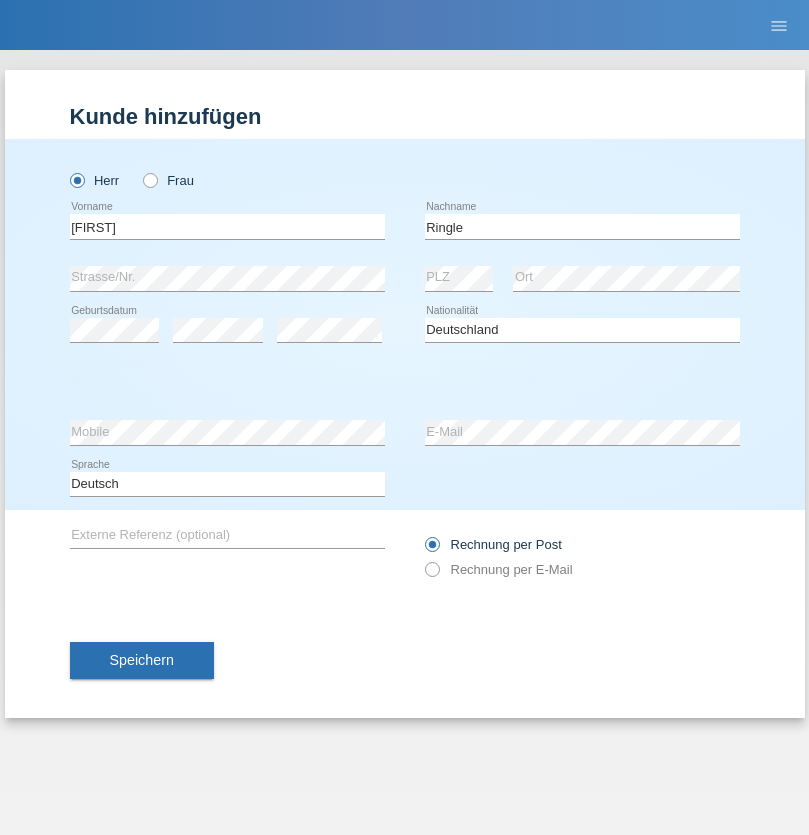select on "2021" 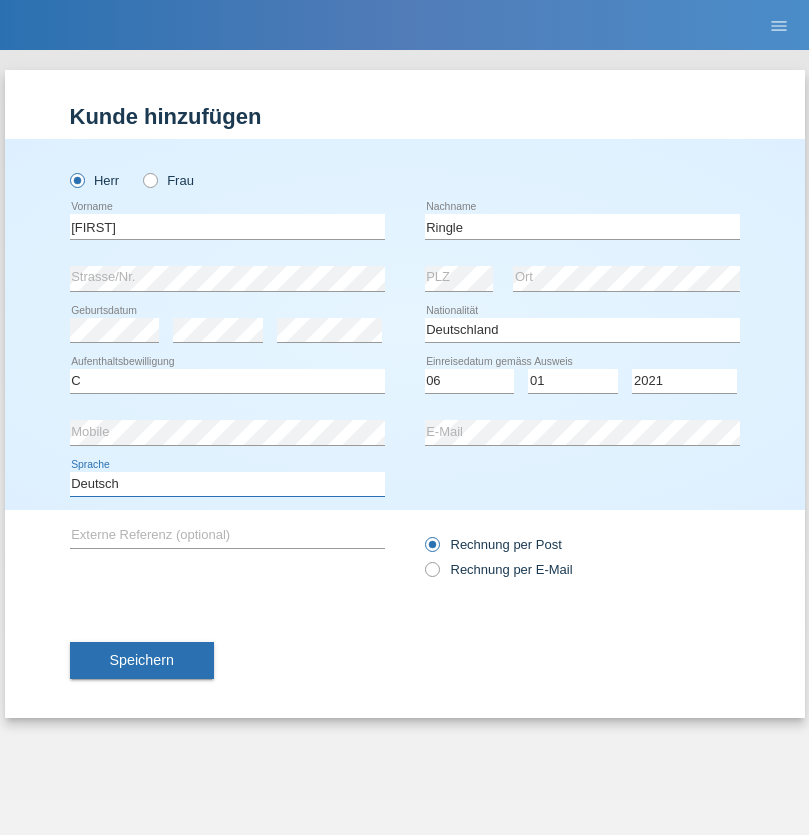 select on "en" 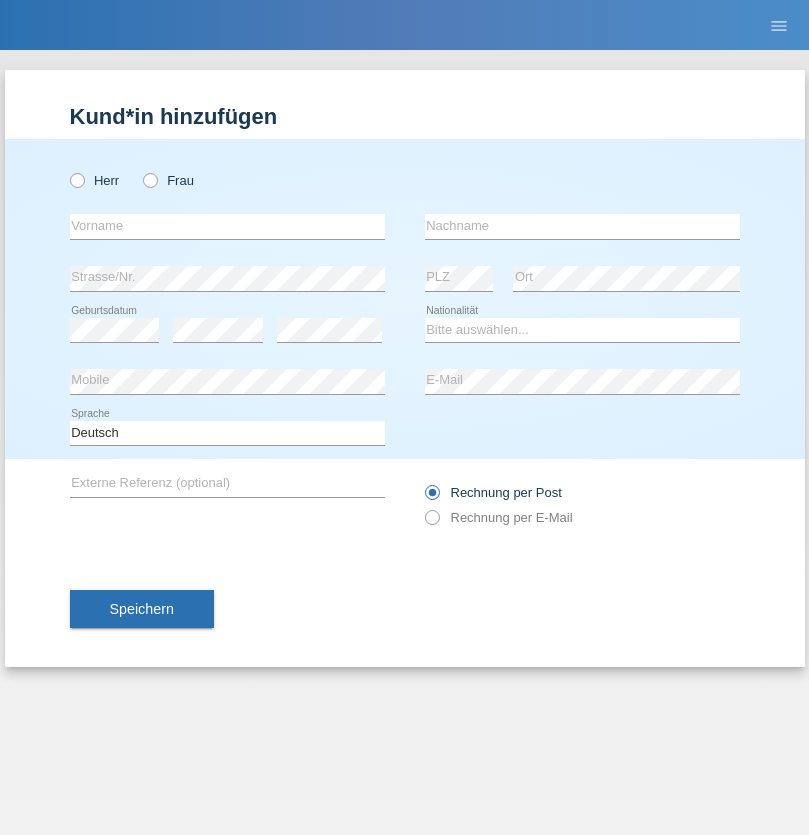 scroll, scrollTop: 0, scrollLeft: 0, axis: both 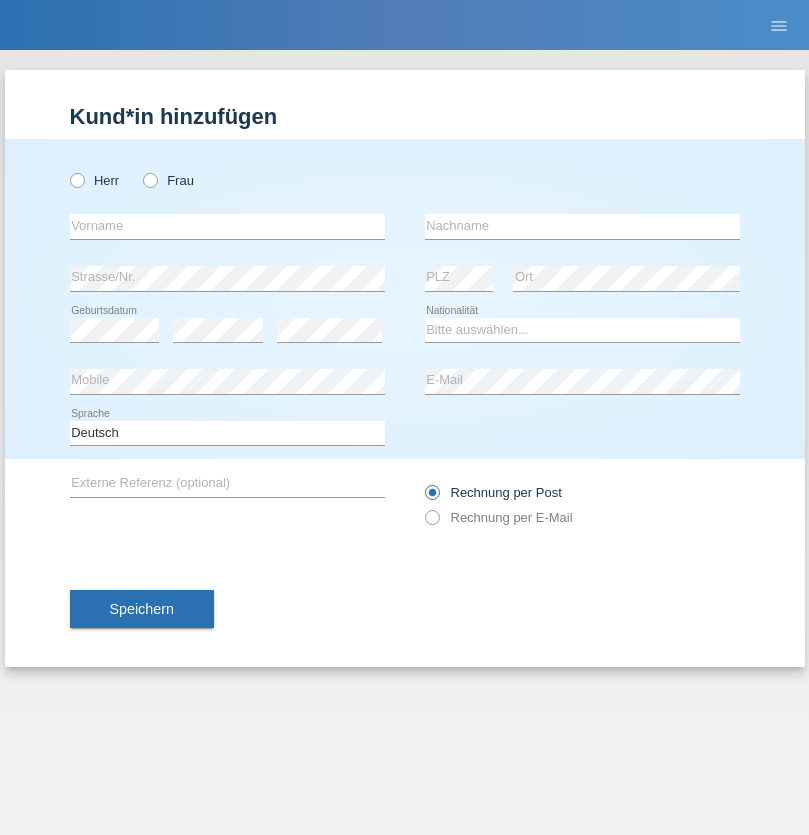 radio on "true" 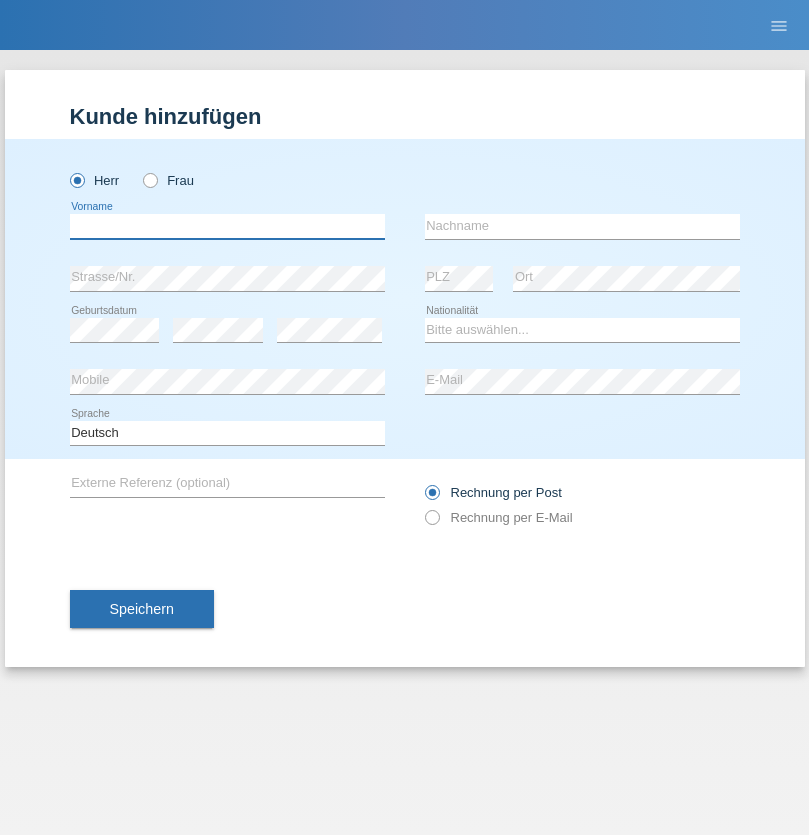 click at bounding box center [227, 226] 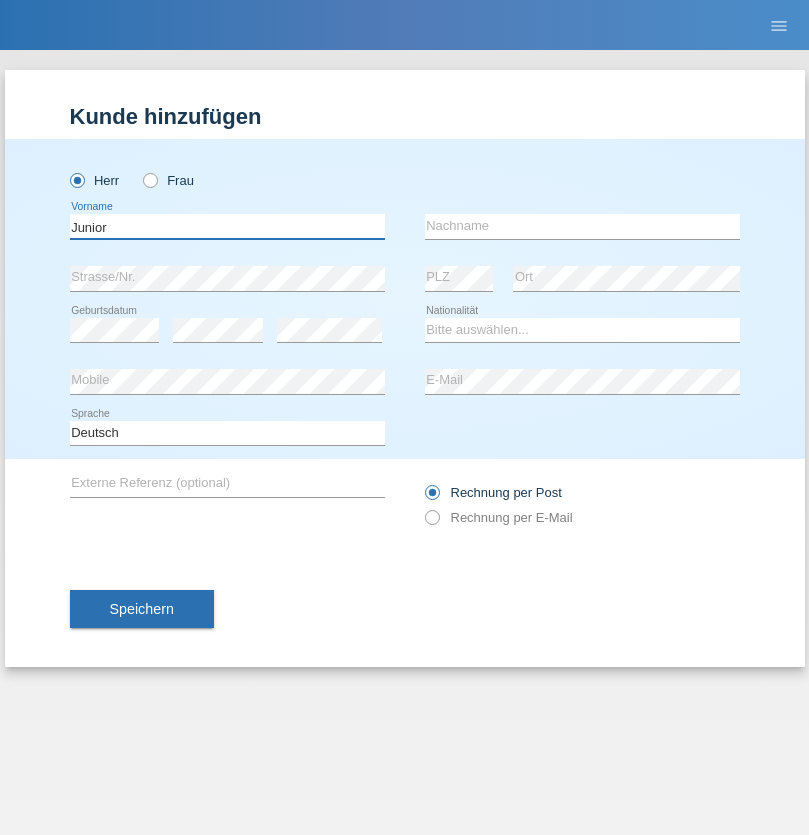 type on "Junior" 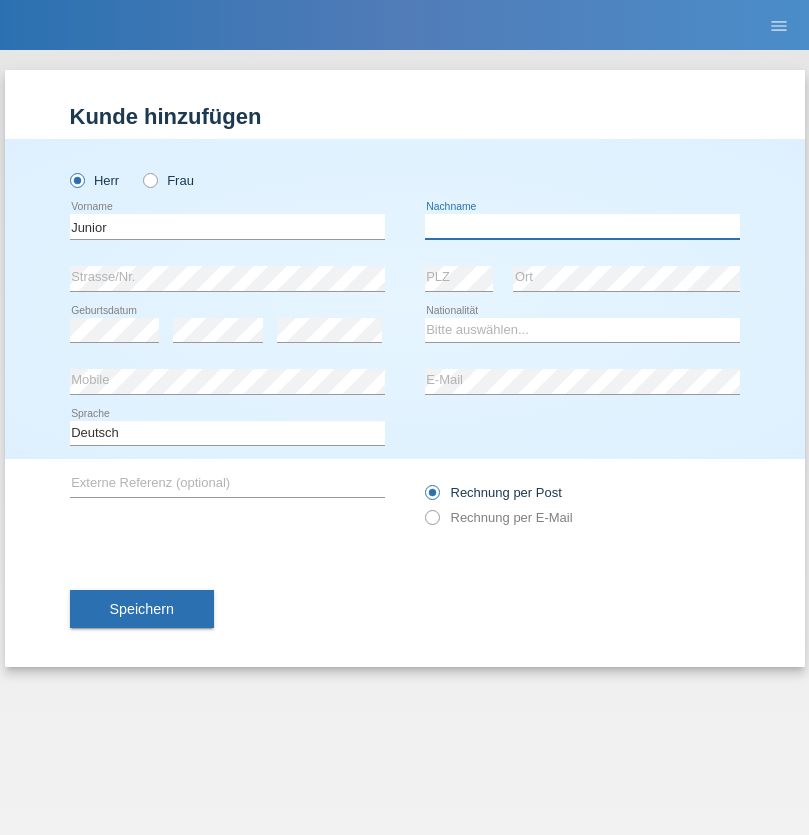 click at bounding box center (582, 226) 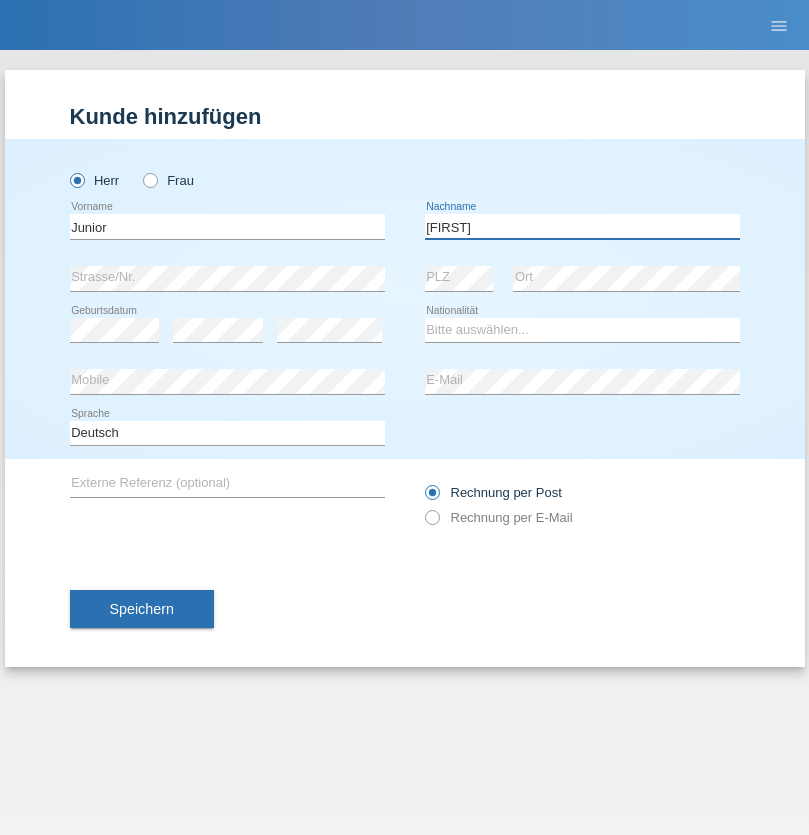 type on "Mauricio" 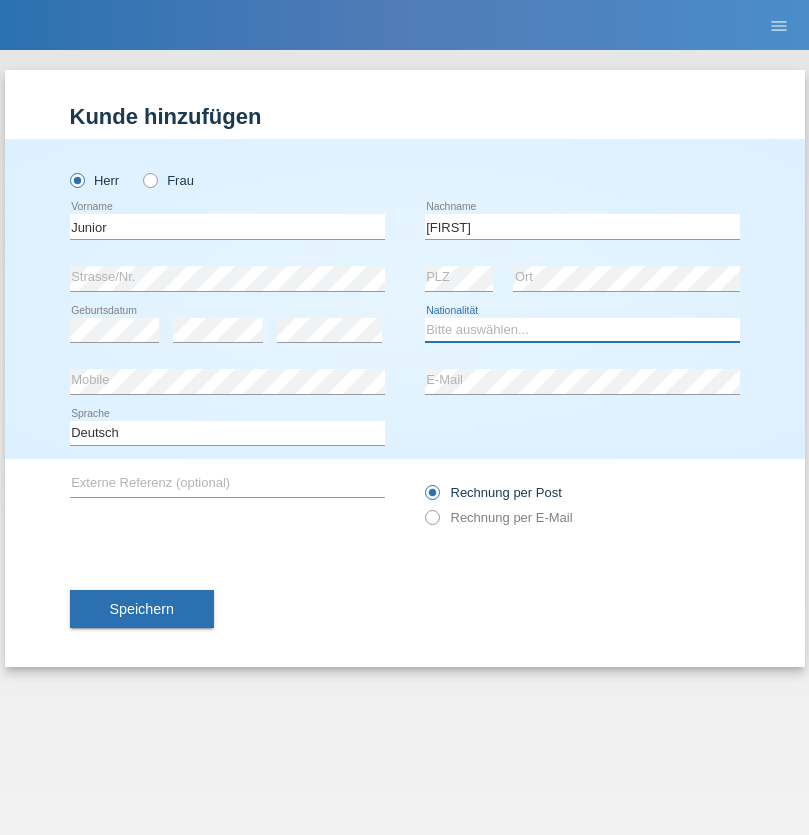 select on "CH" 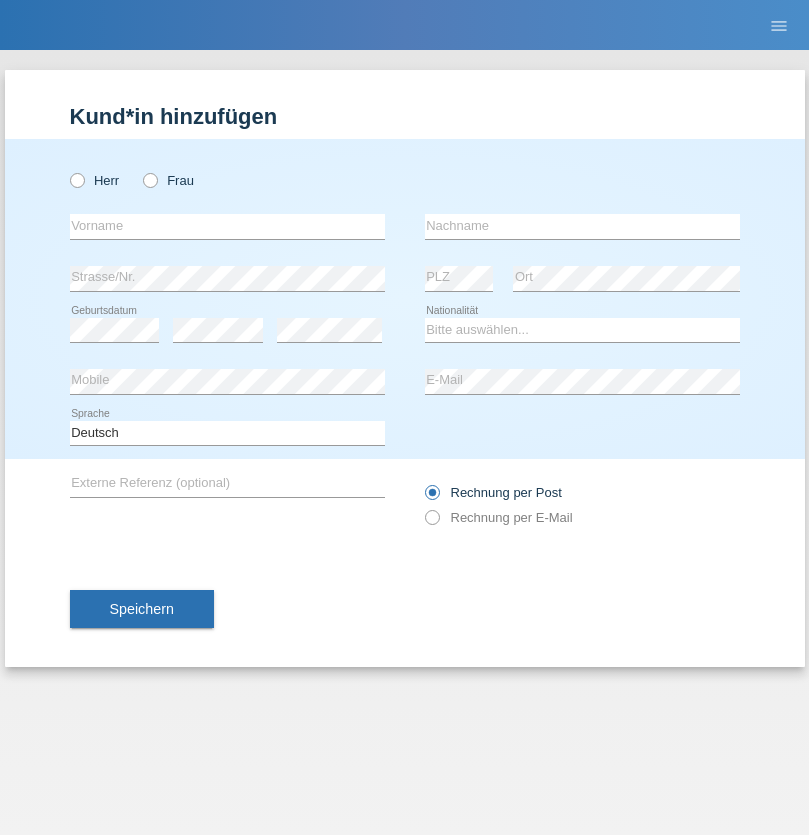 scroll, scrollTop: 0, scrollLeft: 0, axis: both 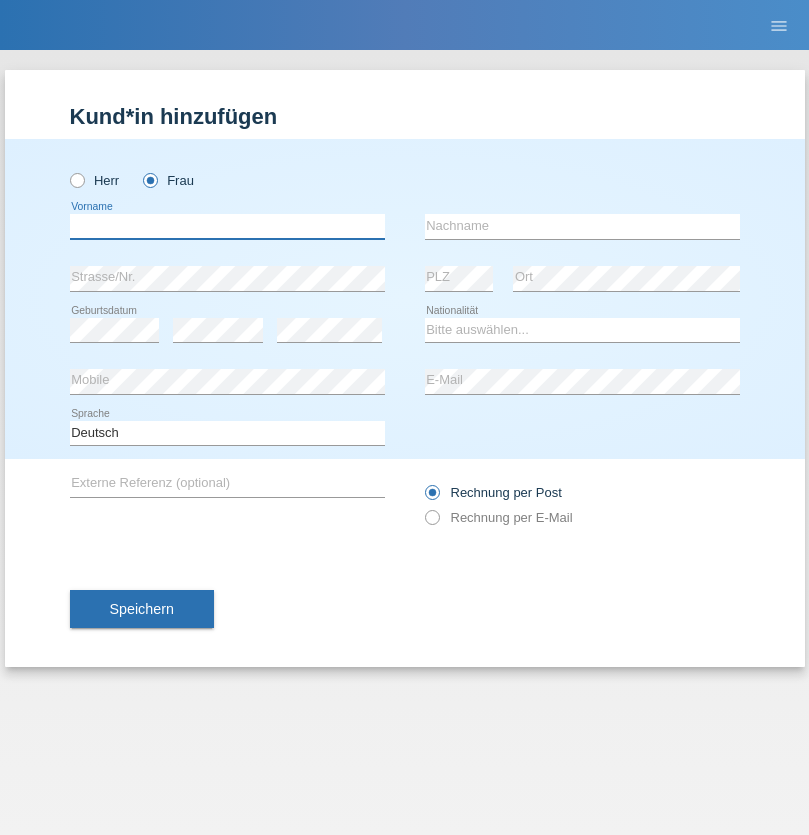 click at bounding box center [227, 226] 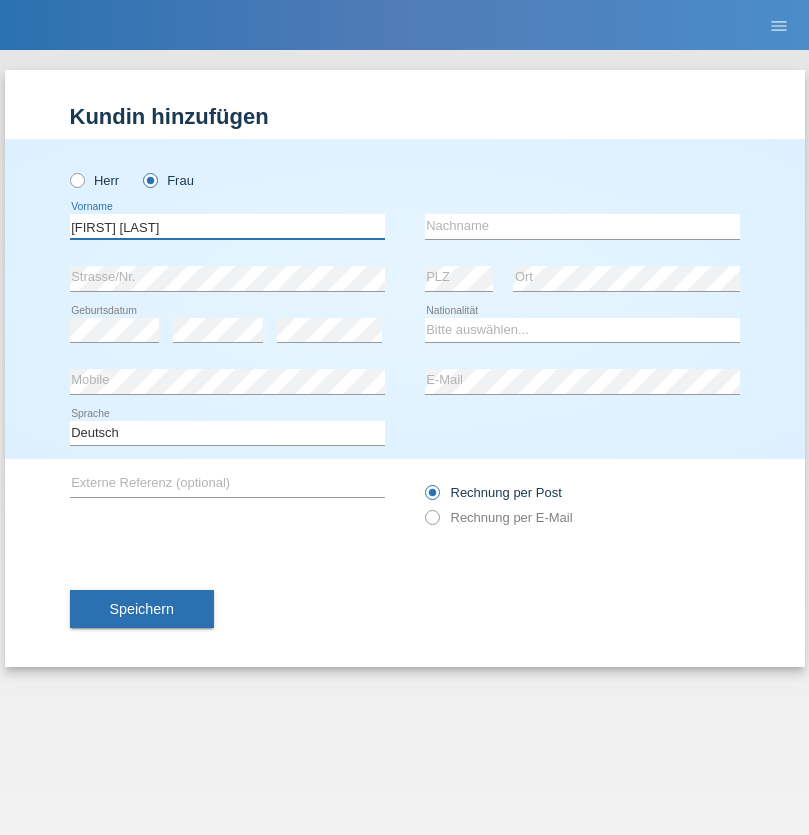 type on "[FIRST] [LAST]" 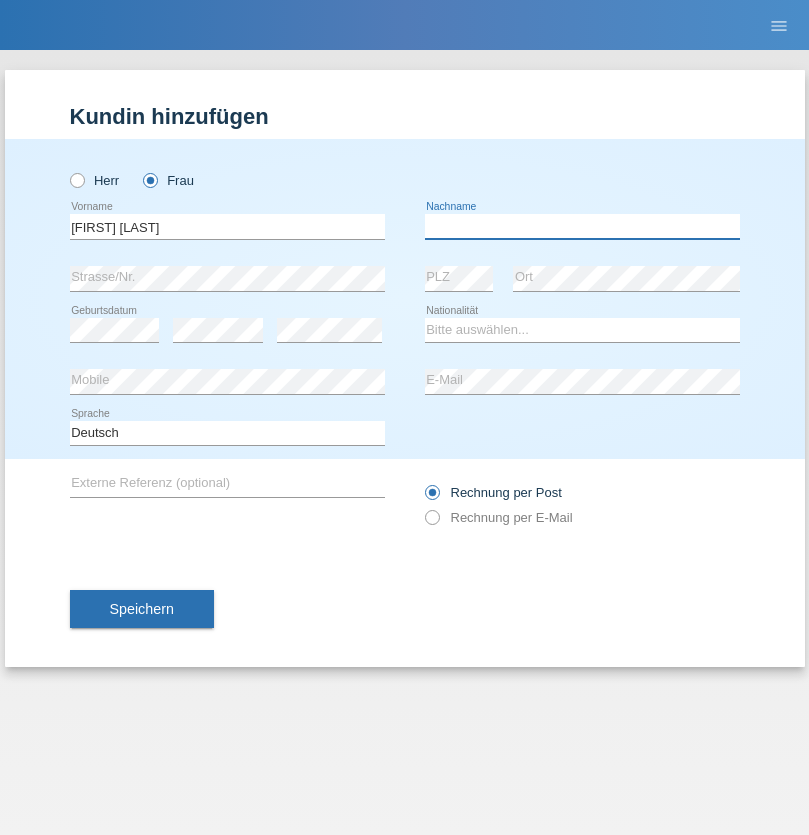 click at bounding box center [582, 226] 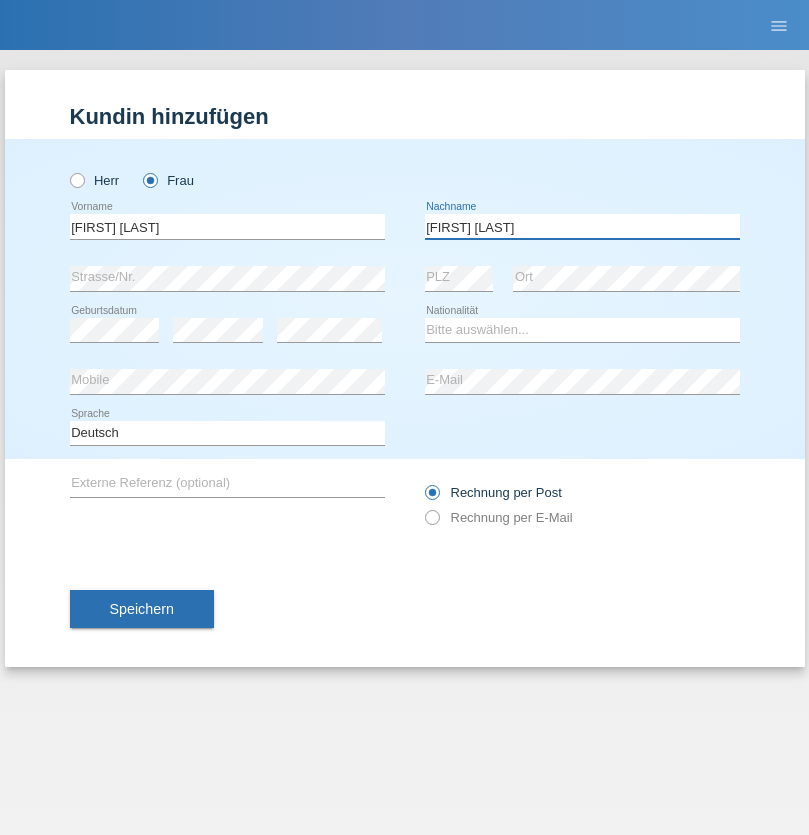type on "Knusel Campillo" 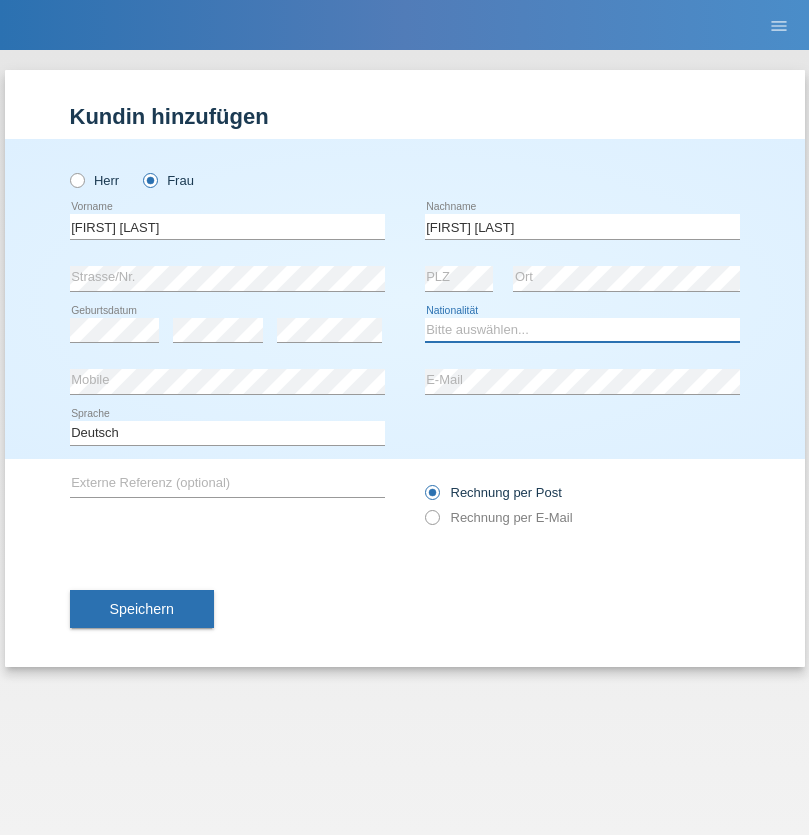 select on "CH" 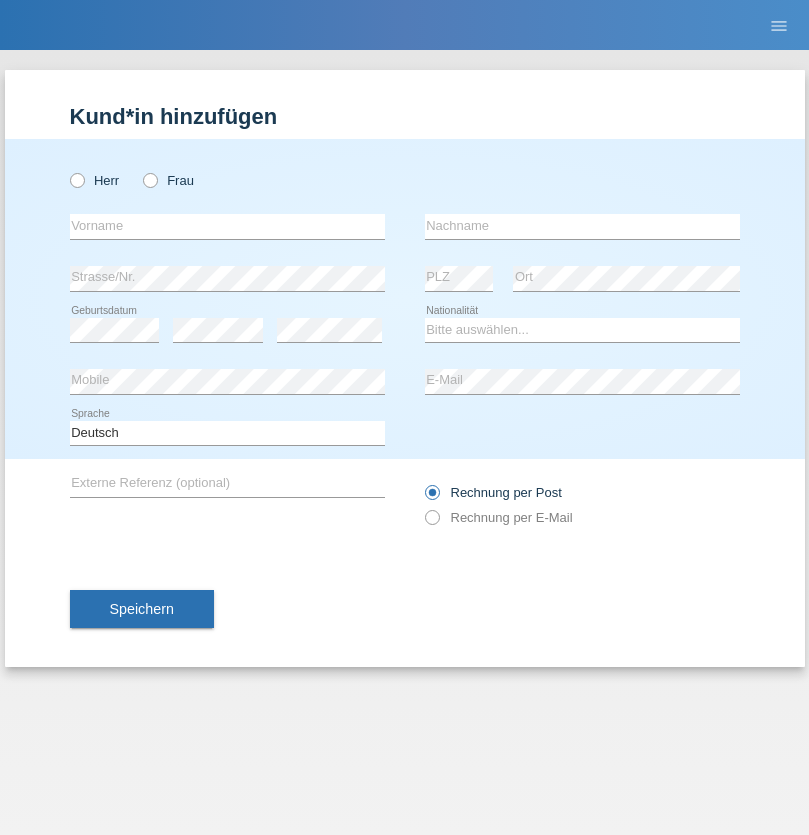 scroll, scrollTop: 0, scrollLeft: 0, axis: both 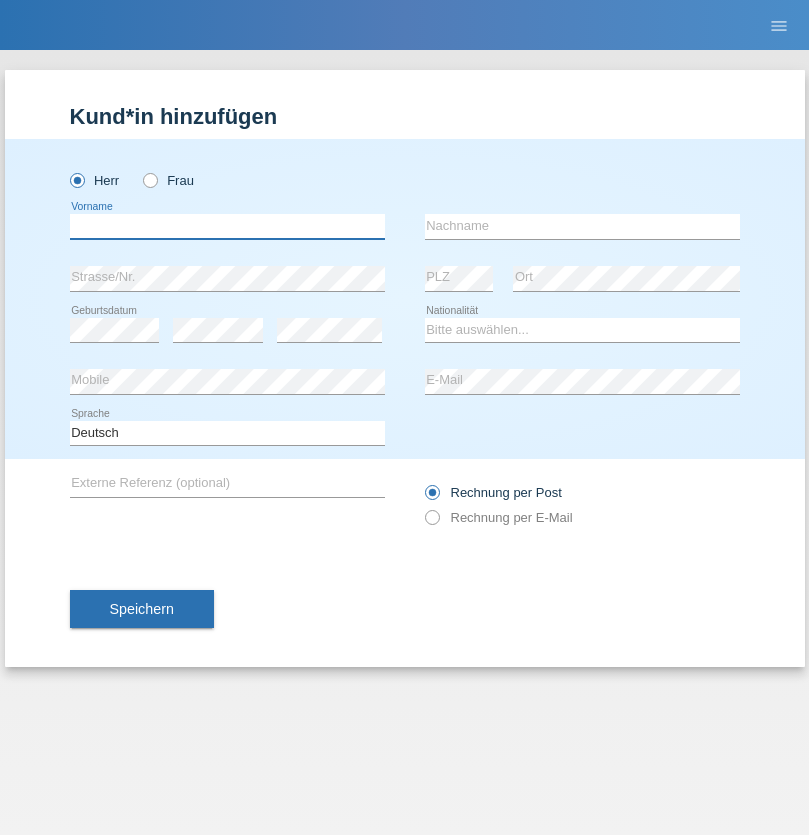 click at bounding box center (227, 226) 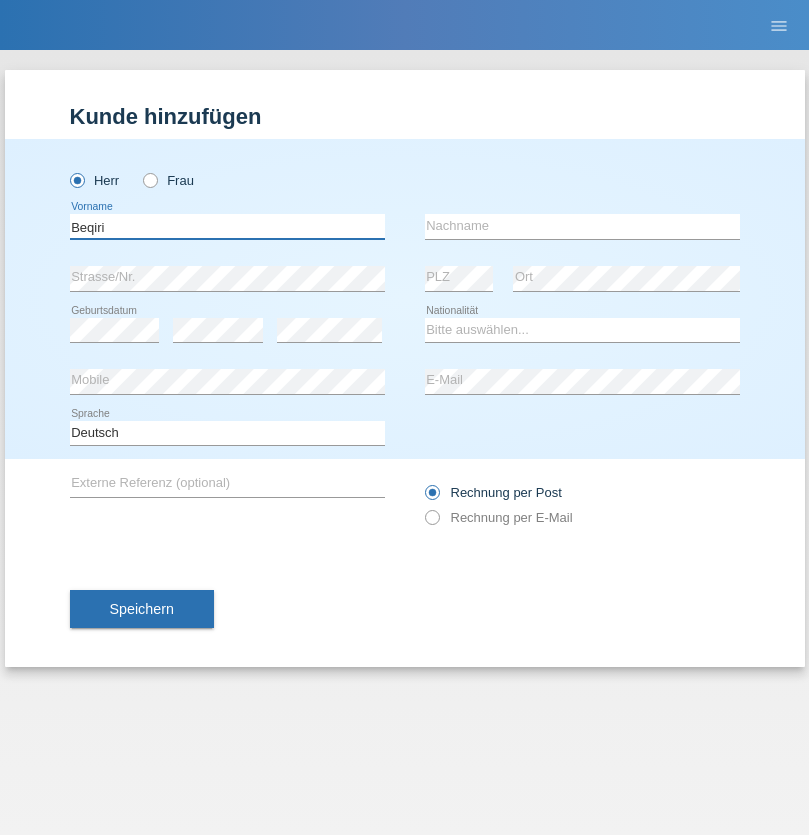 type on "Beqiri" 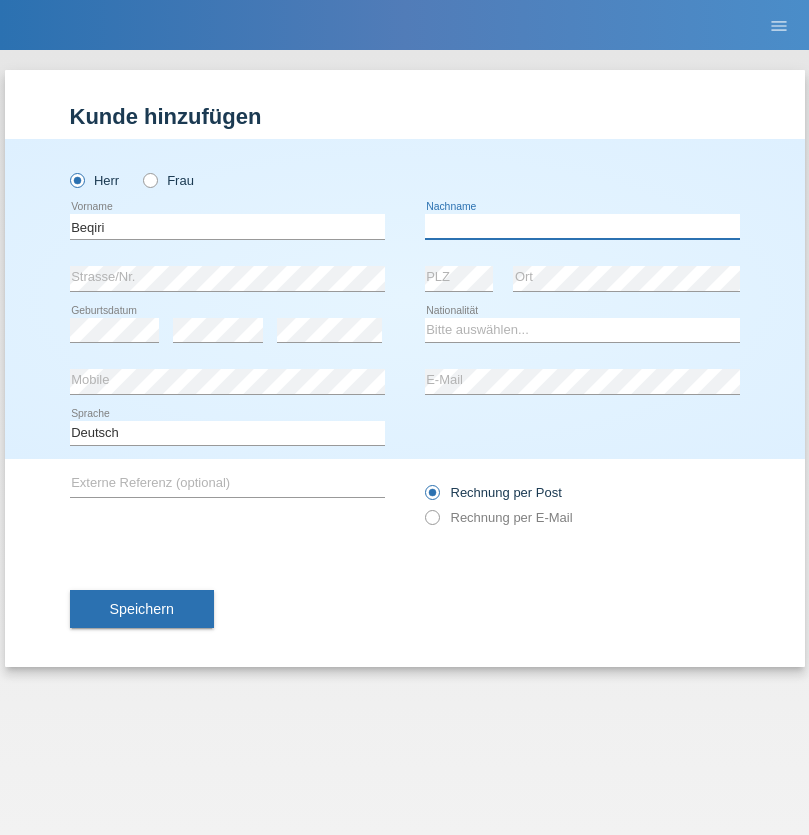 click at bounding box center (582, 226) 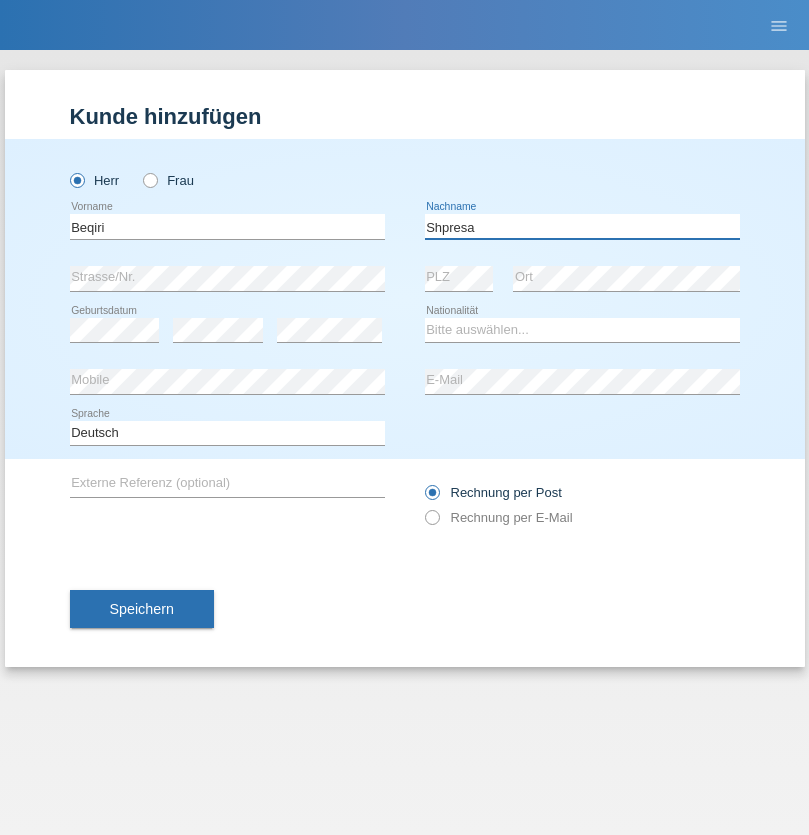 type on "Shpresa" 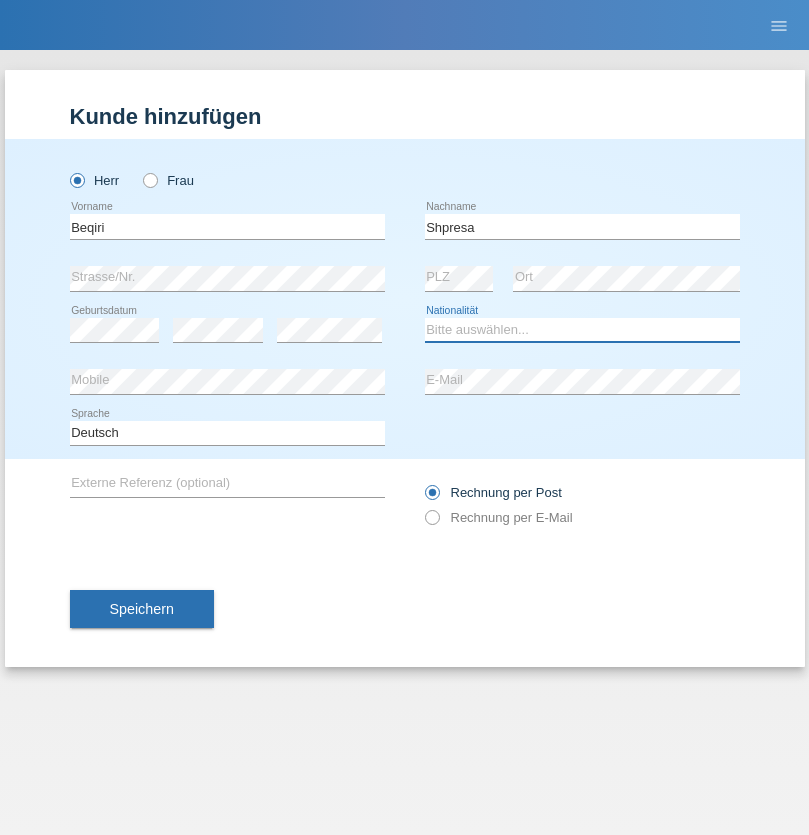 select on "XK" 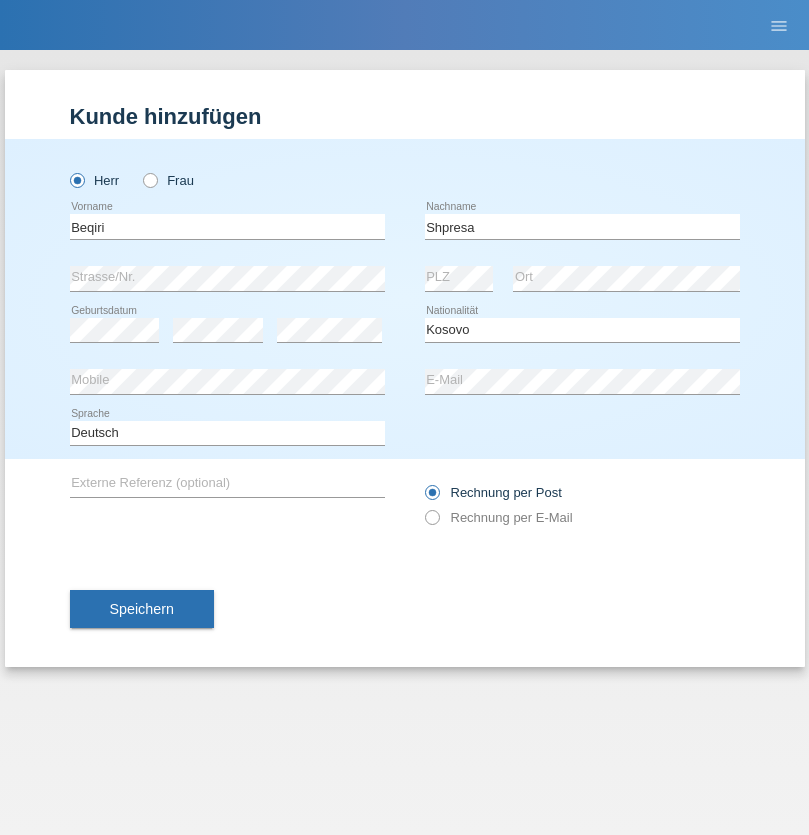select on "C" 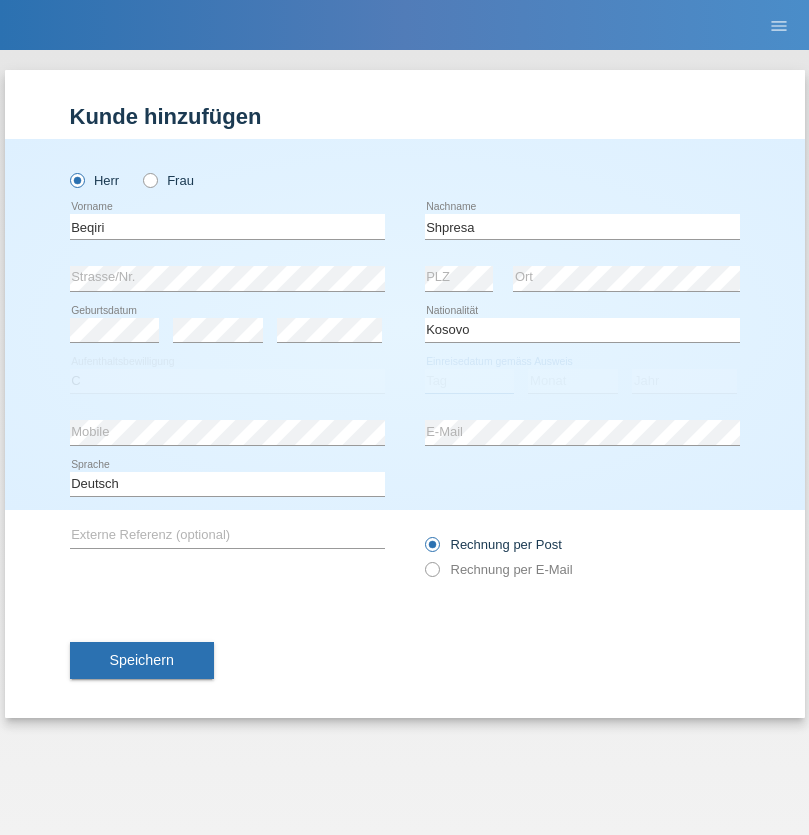 select on "08" 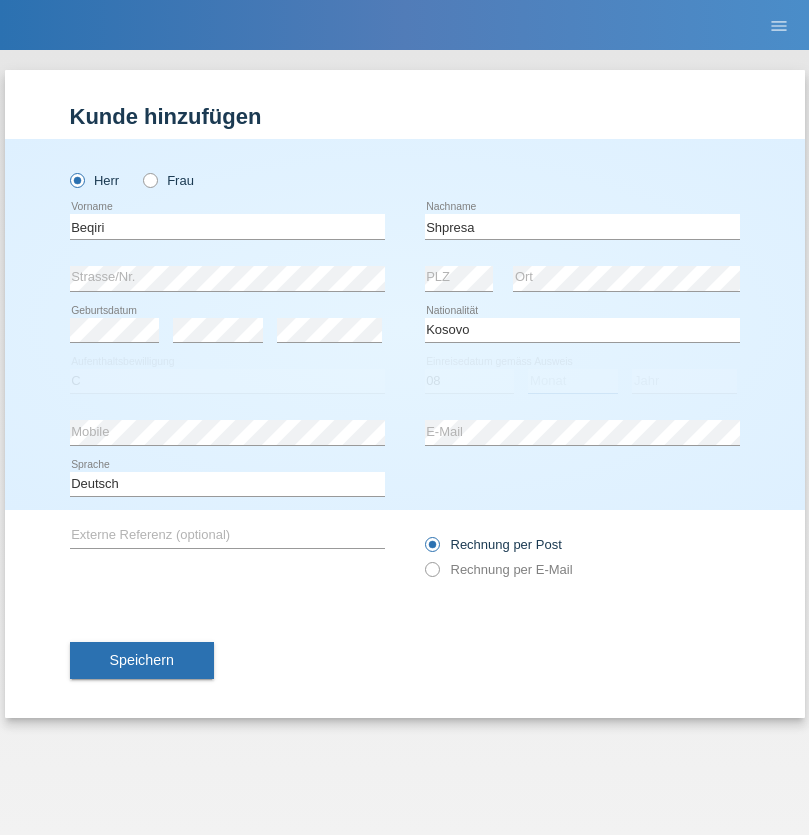 select on "02" 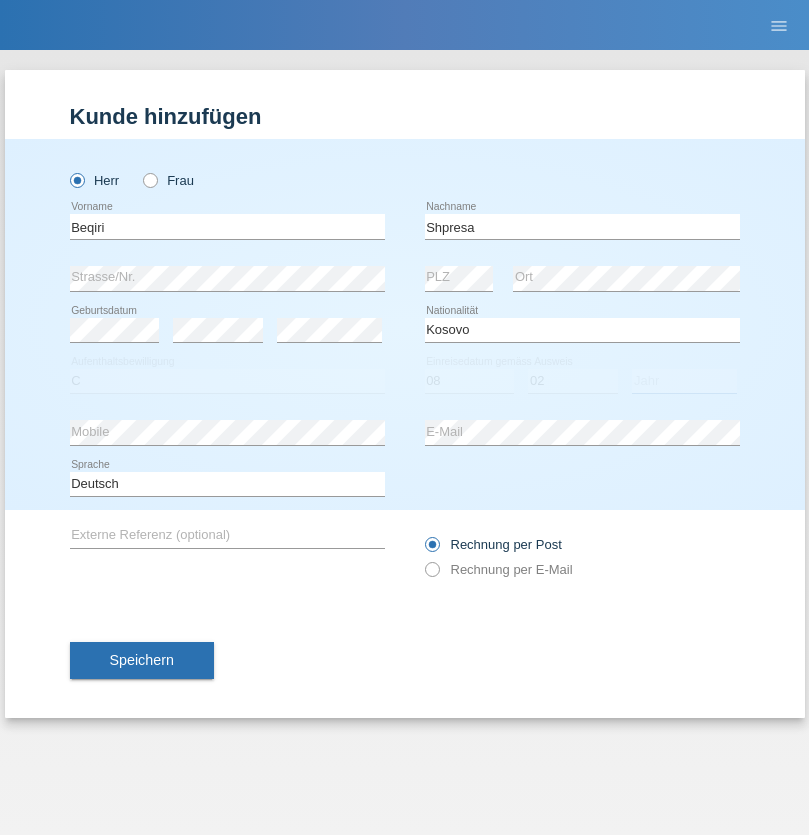 select on "1979" 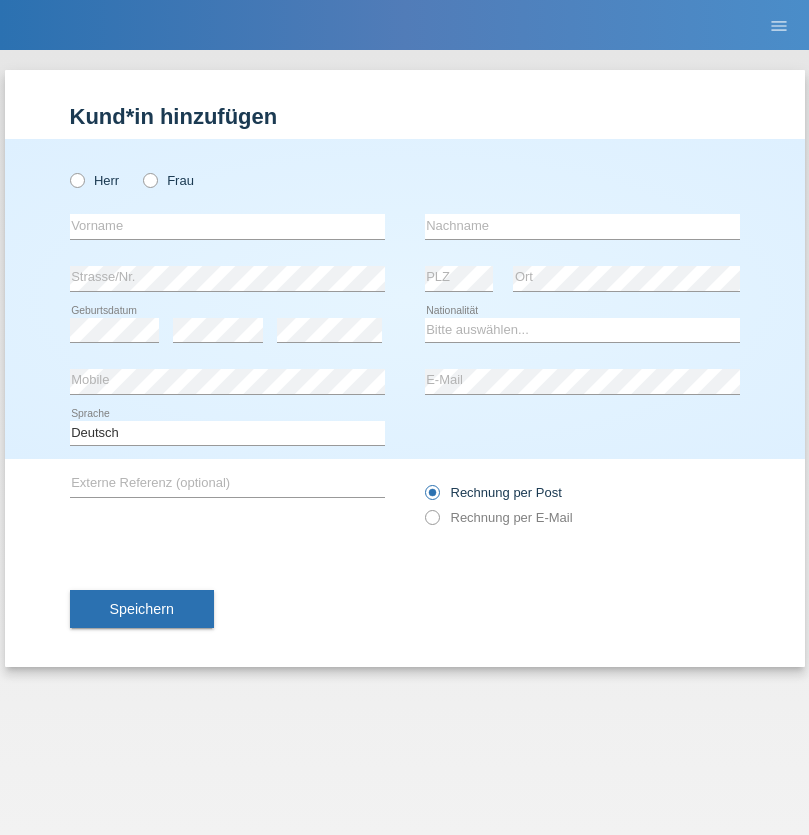 scroll, scrollTop: 0, scrollLeft: 0, axis: both 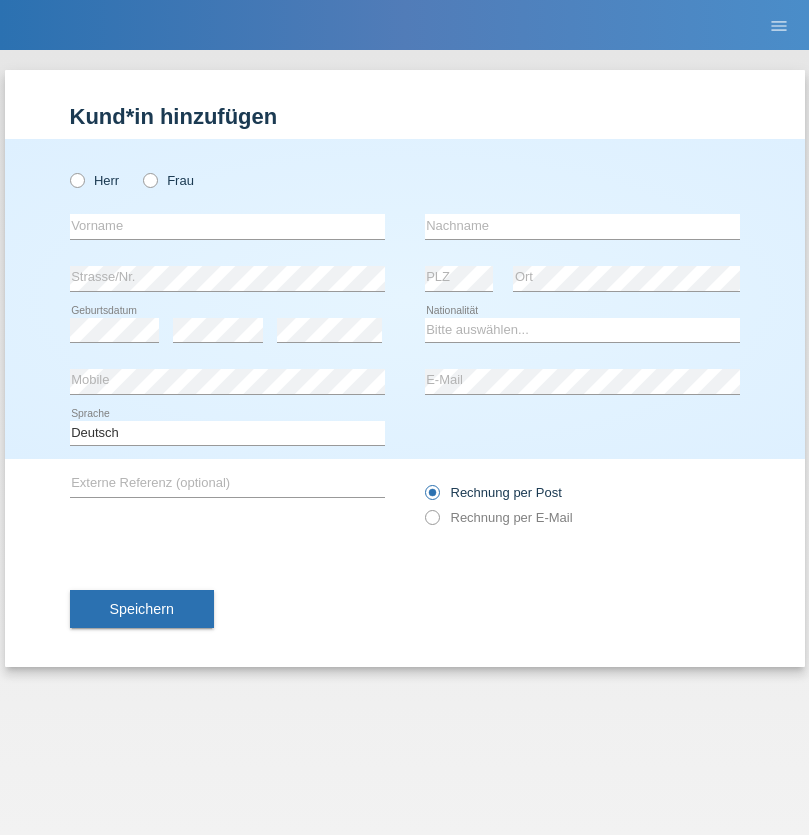 radio on "true" 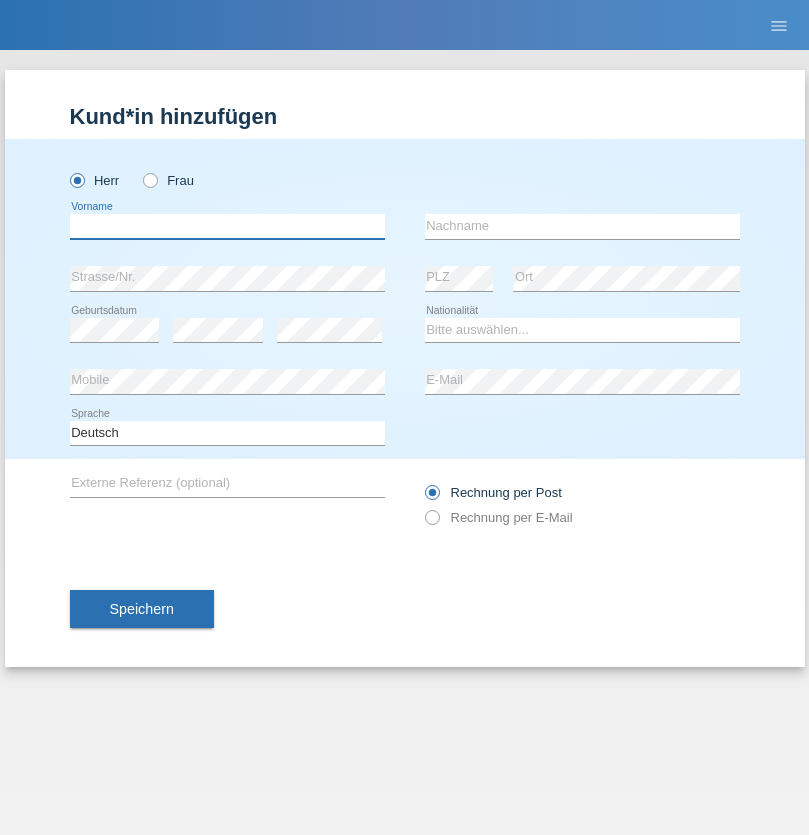 click at bounding box center (227, 226) 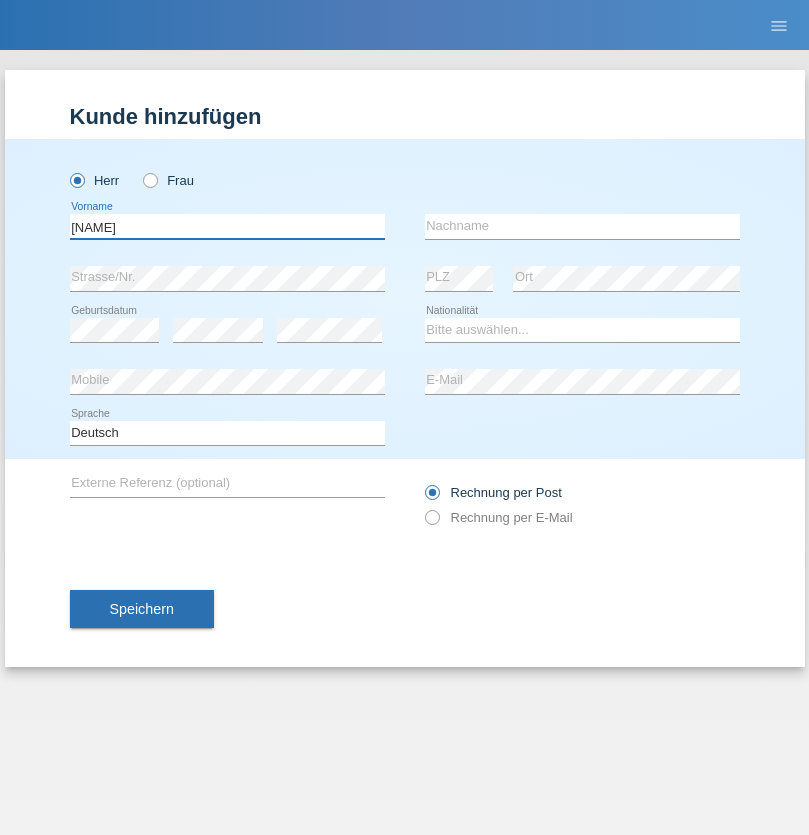 type on "[NAME]" 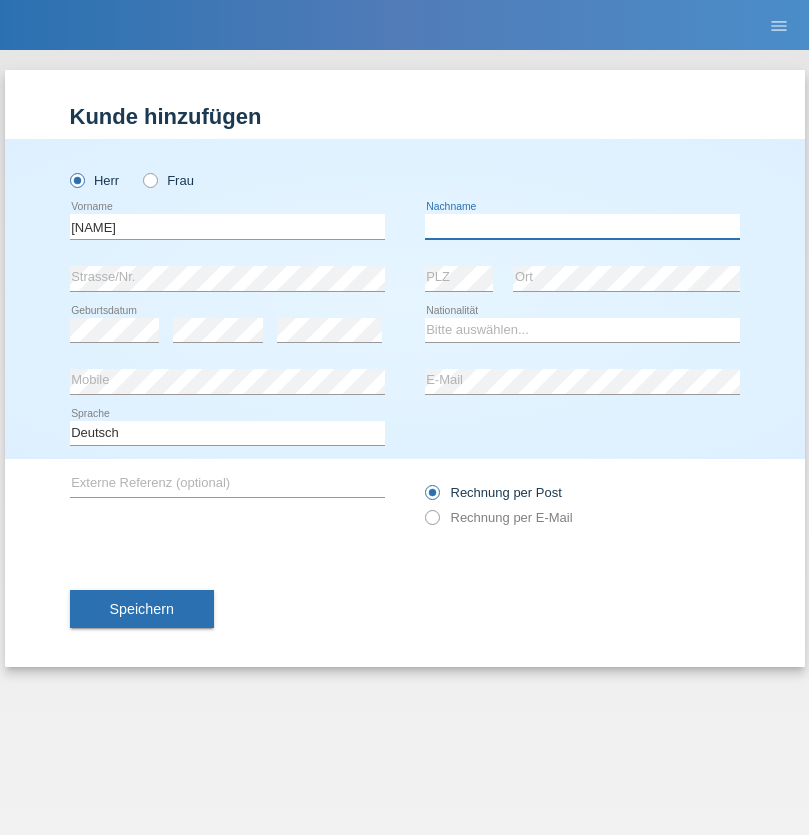 click at bounding box center (582, 226) 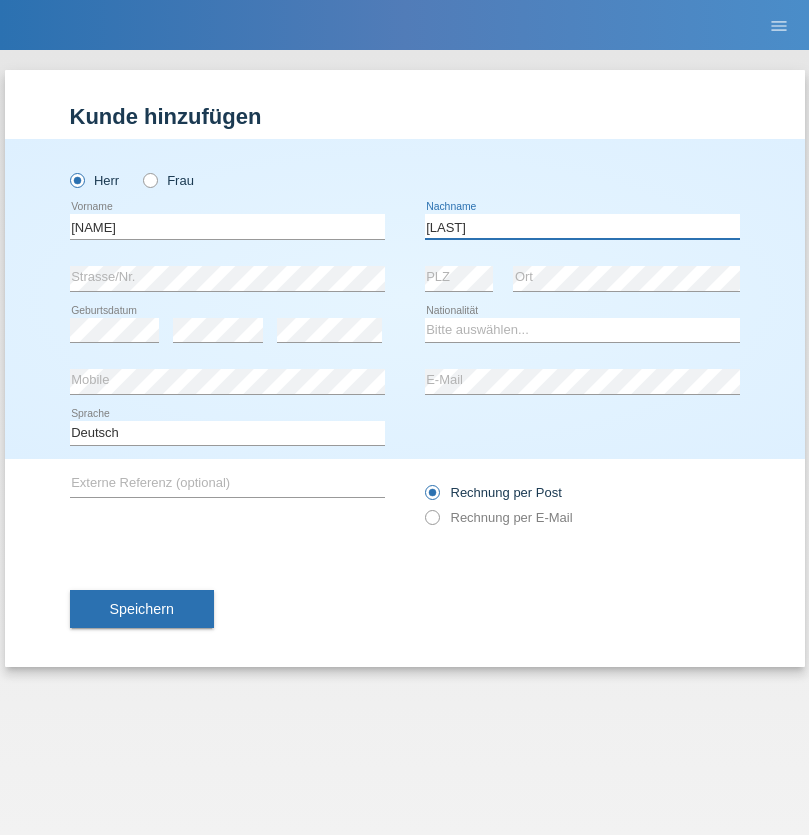 type on "[LAST]" 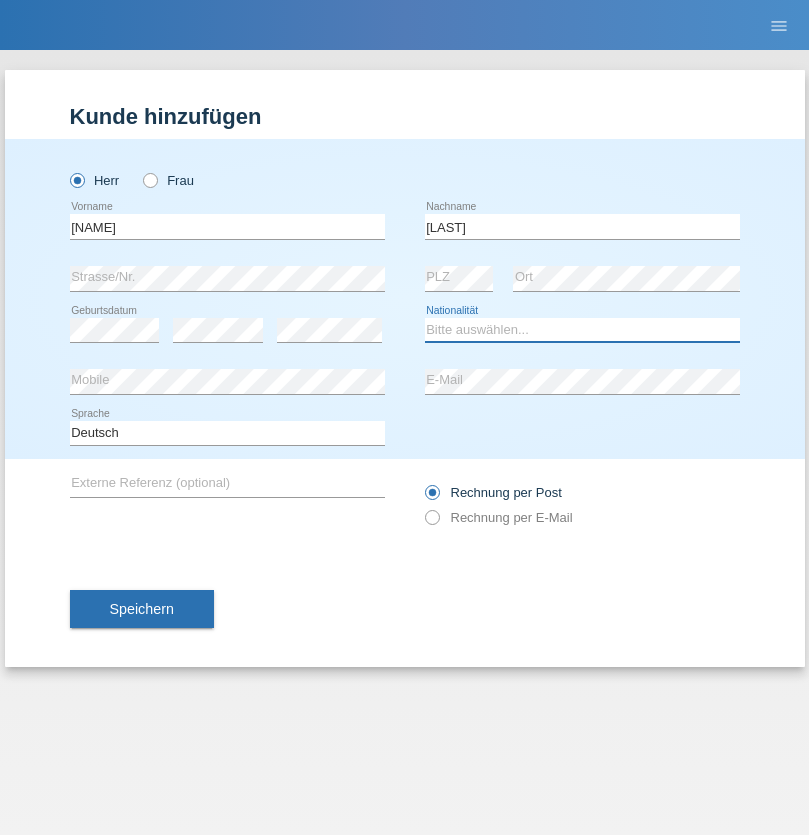 select on "CH" 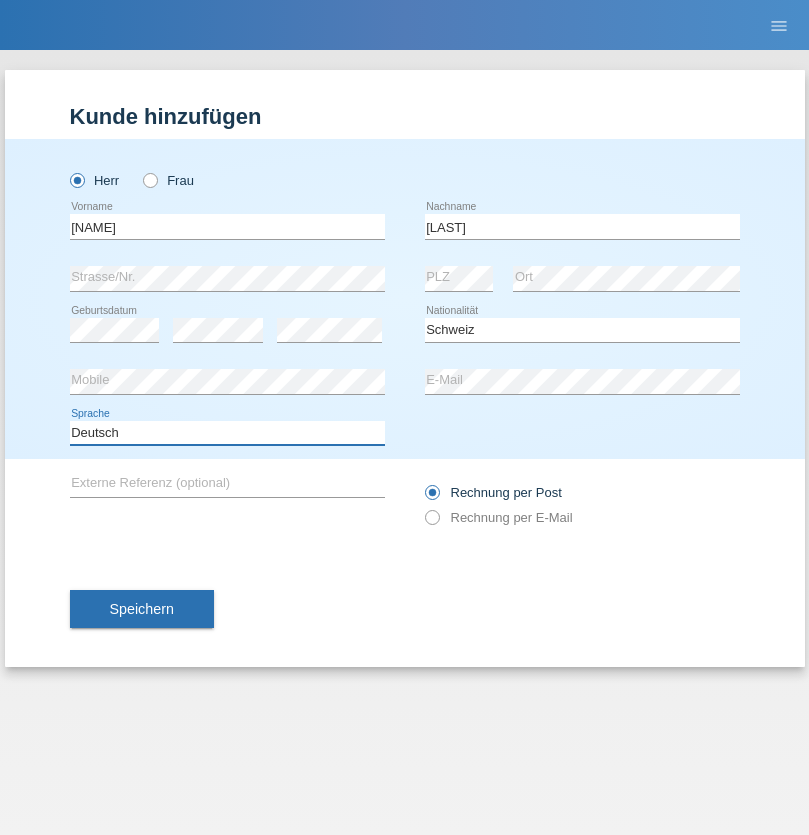 select on "en" 